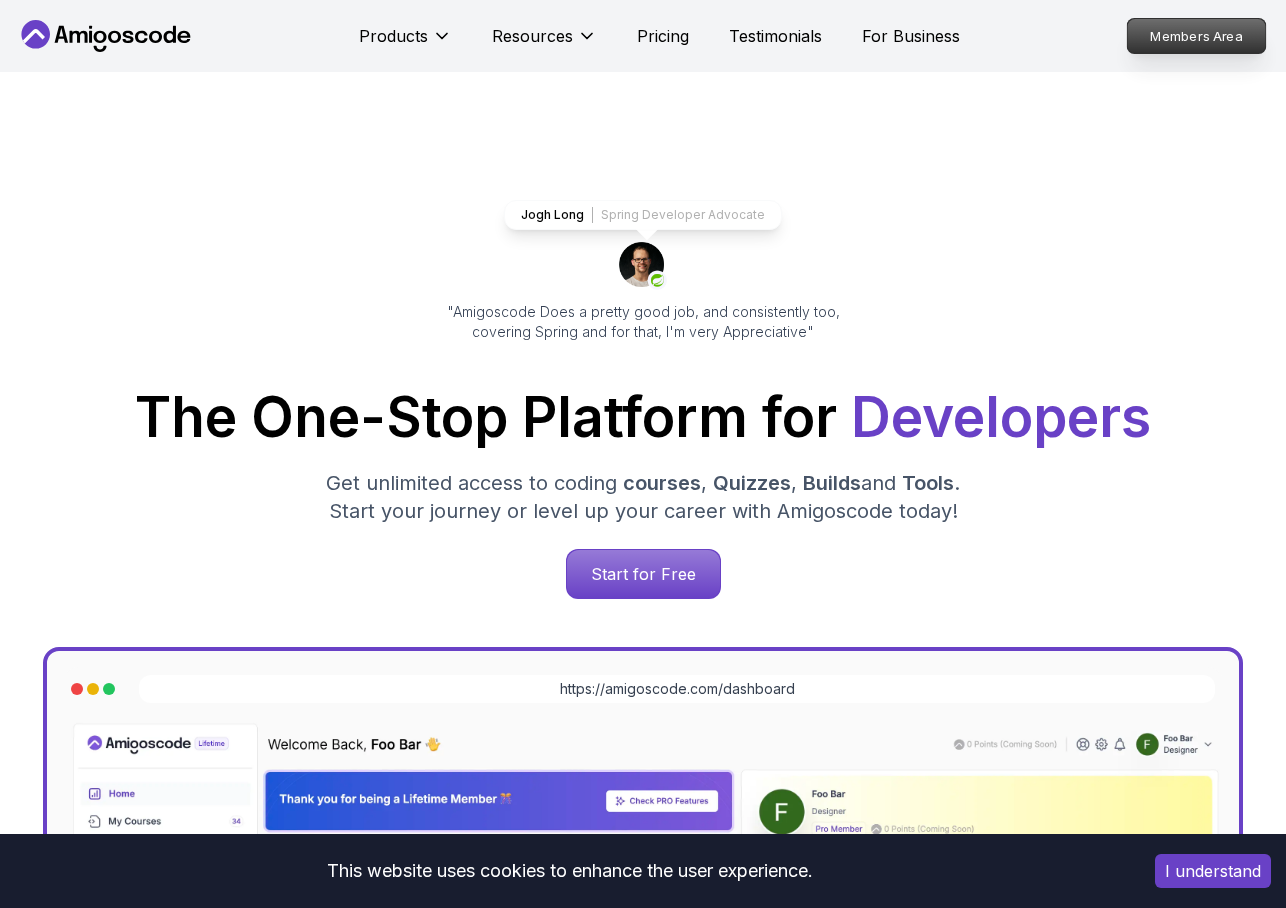 click on "Members Area" at bounding box center [1197, 36] 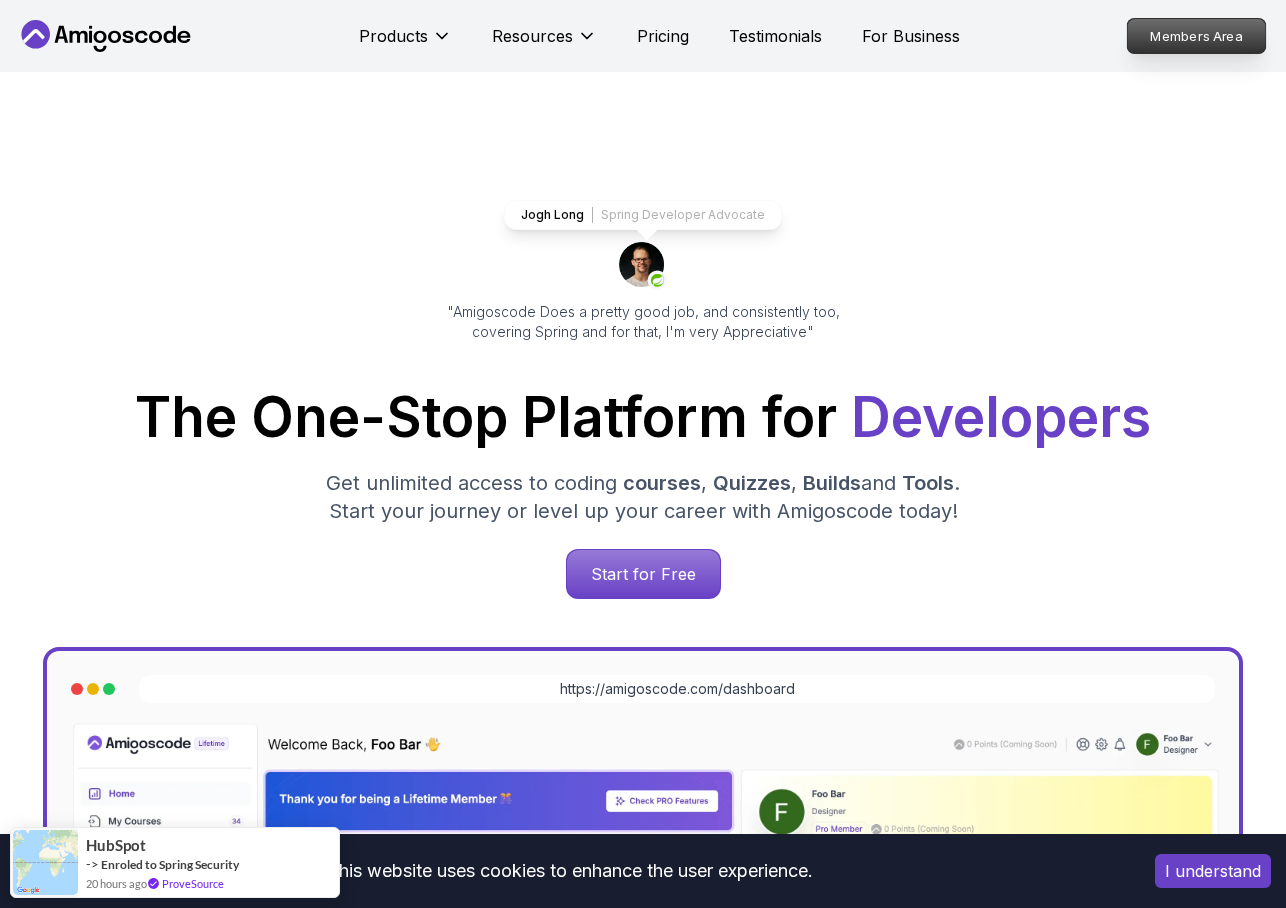 scroll, scrollTop: 0, scrollLeft: 0, axis: both 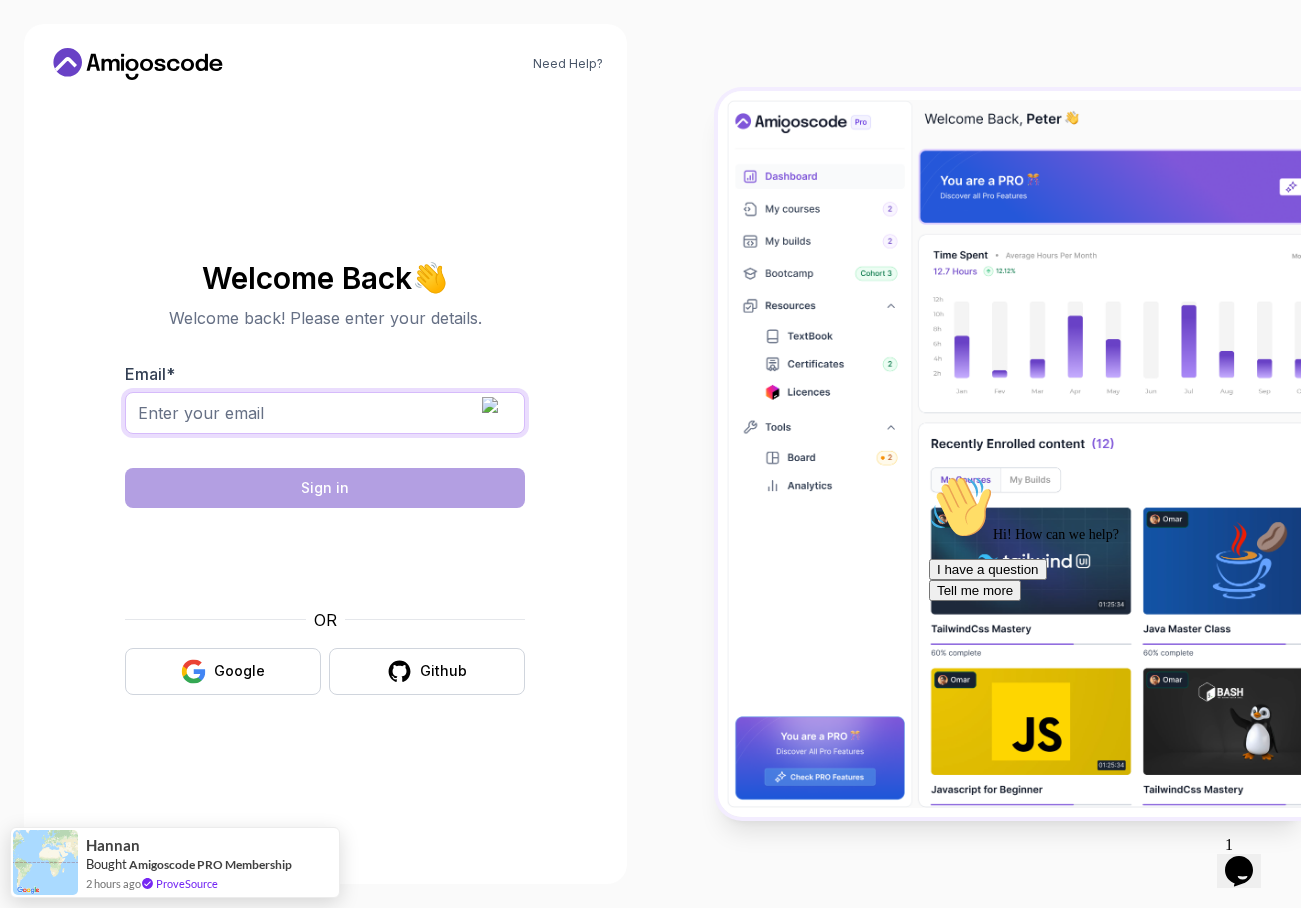 type on "phil.pattillo@outlook.com" 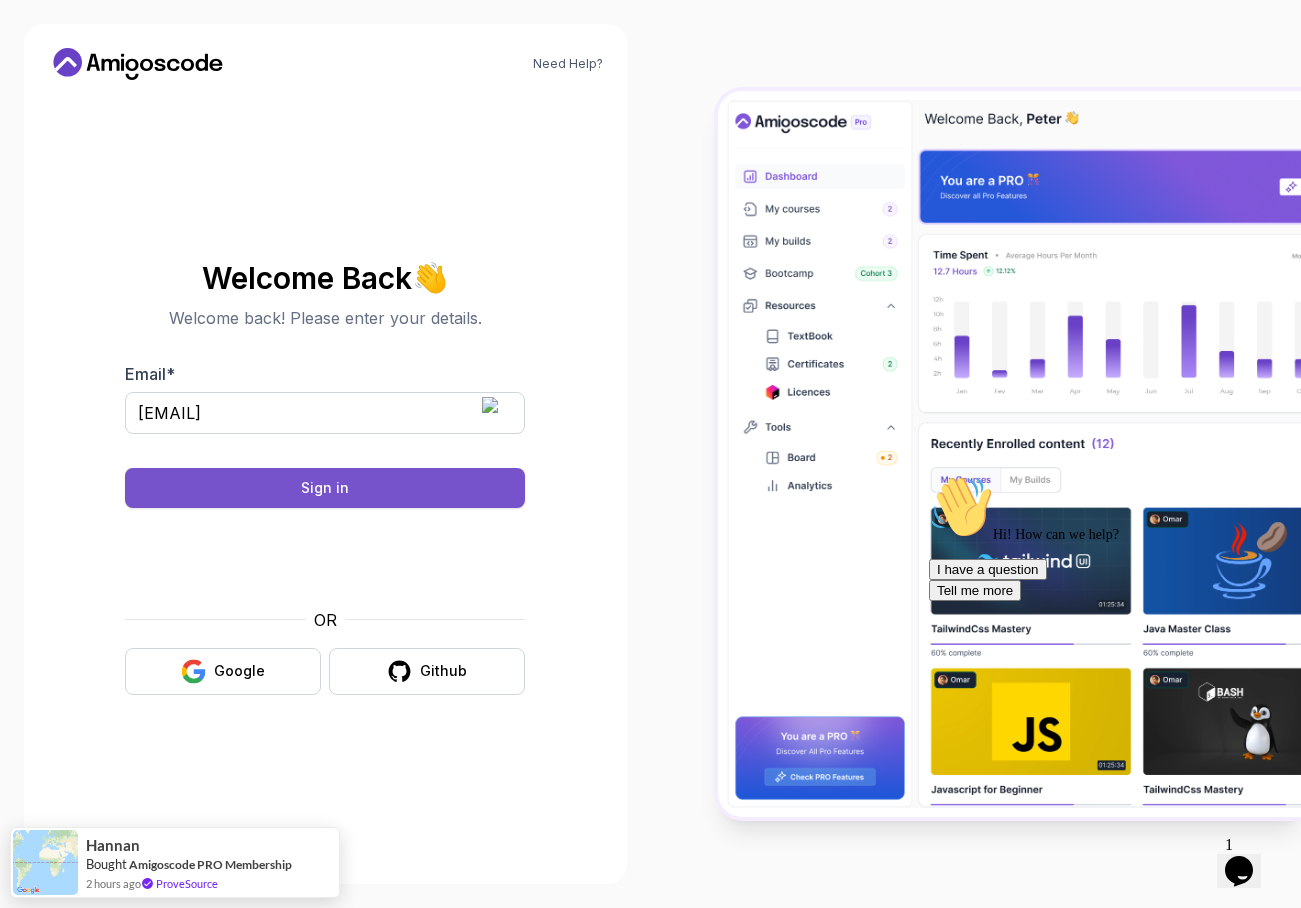 click on "Sign in" at bounding box center (325, 488) 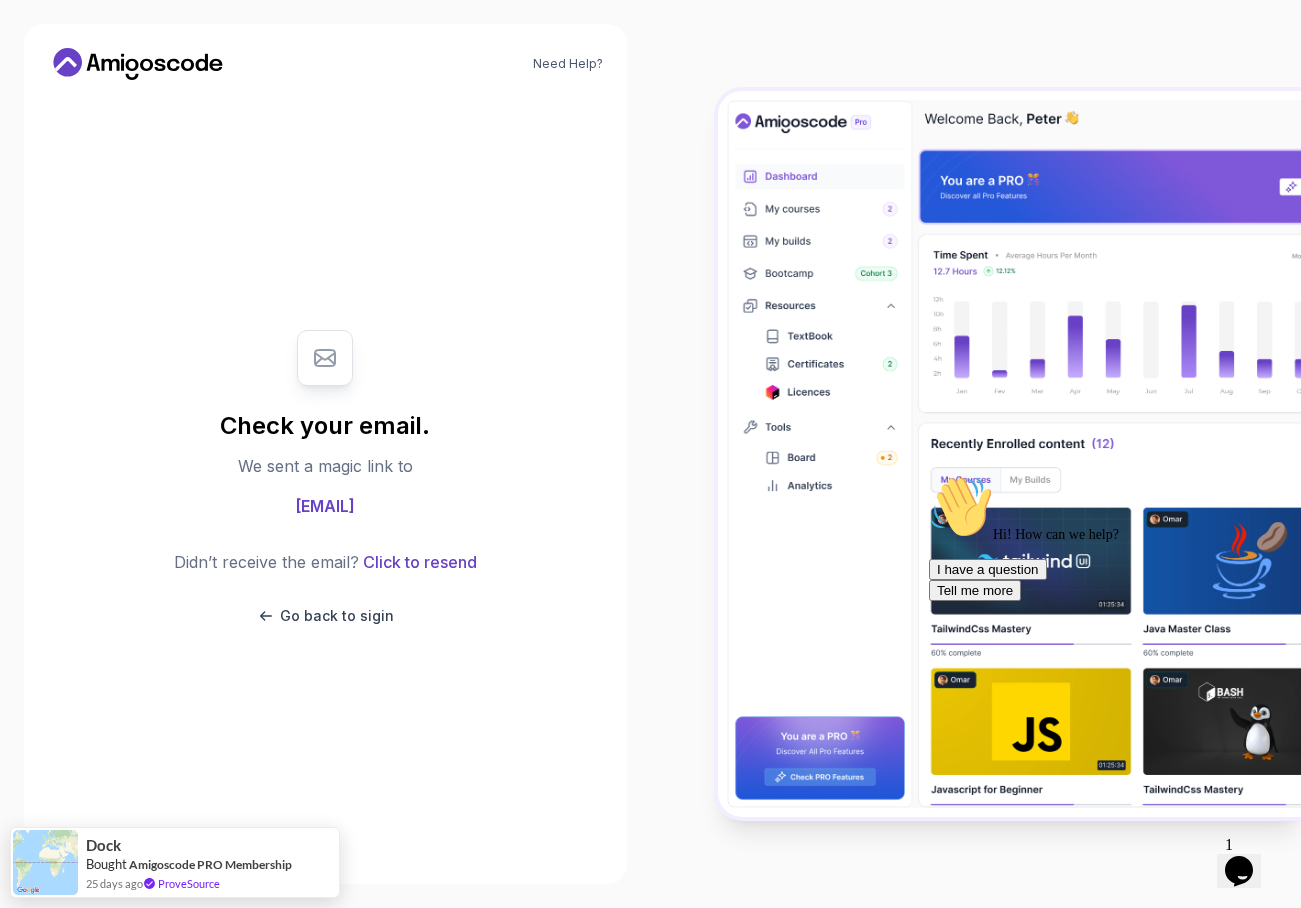 click on "Need Help? Check your email. We sent a magic link to phil.pattillo@outlook.com Didn’t receive the email? Click to resend Go back to sigin
Dock Bought   Amigoscode PRO Membership 25 days ago     ProveSource" at bounding box center [650, 454] 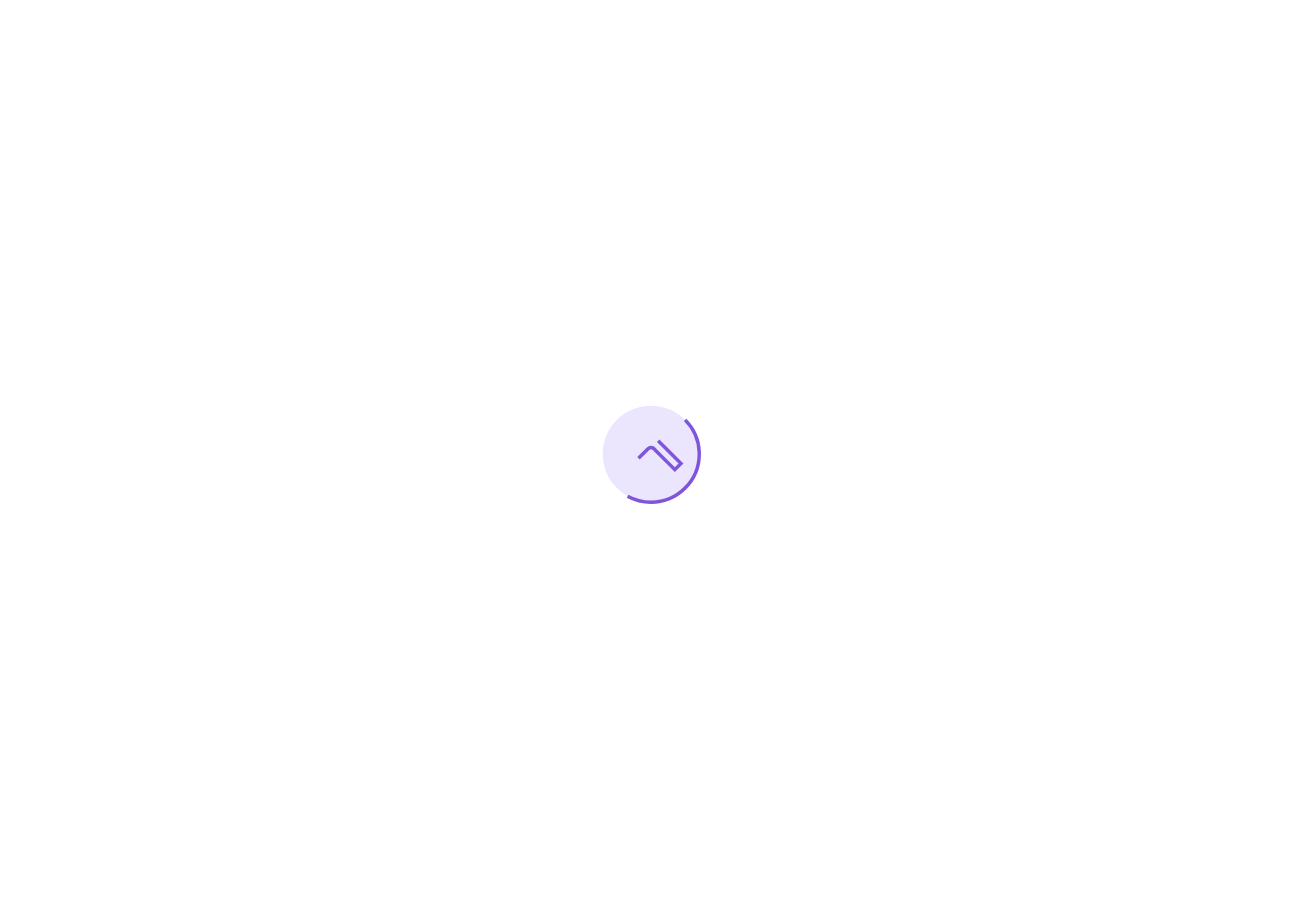 scroll, scrollTop: 0, scrollLeft: 0, axis: both 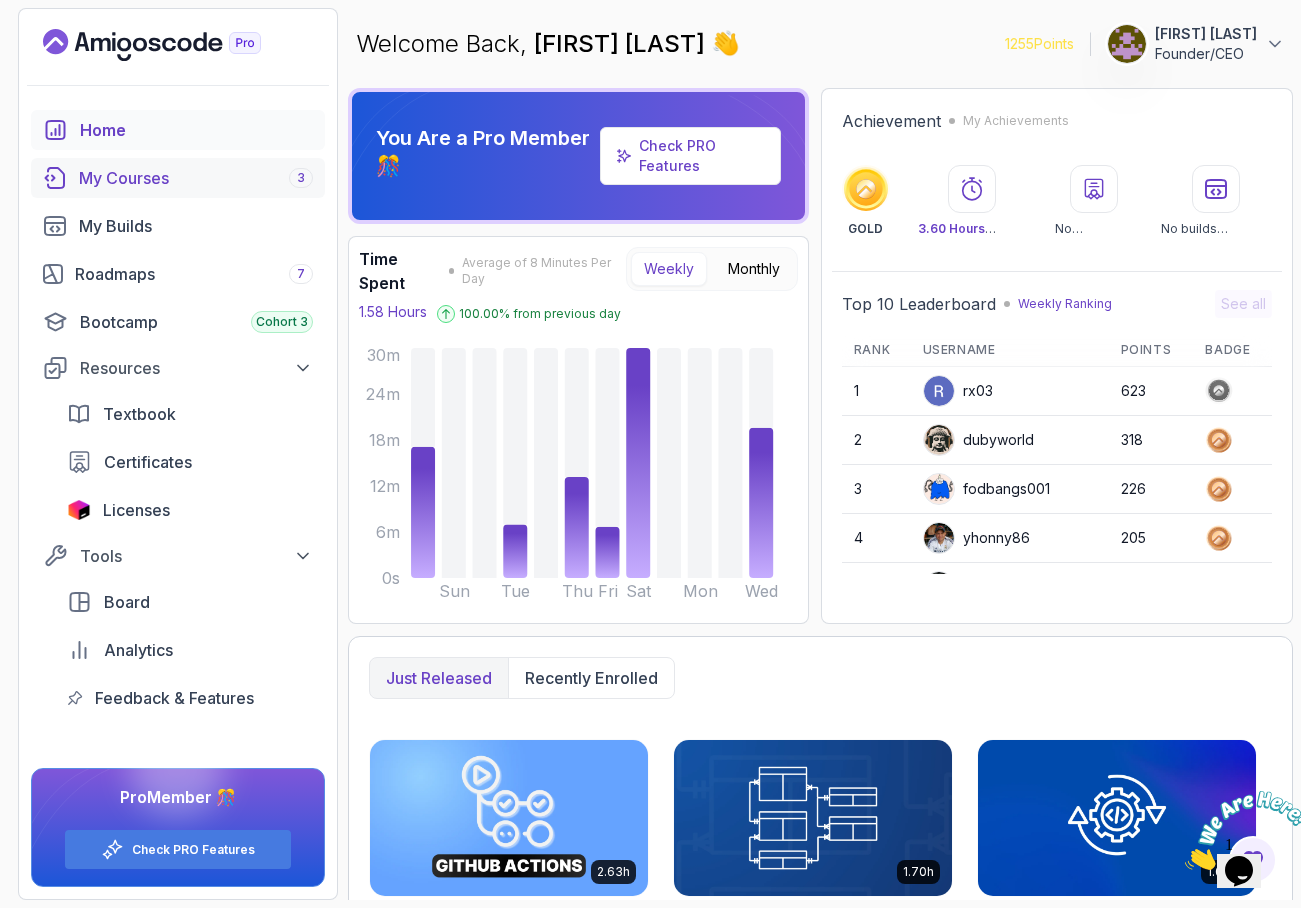 click on "My Courses 3" at bounding box center [196, 178] 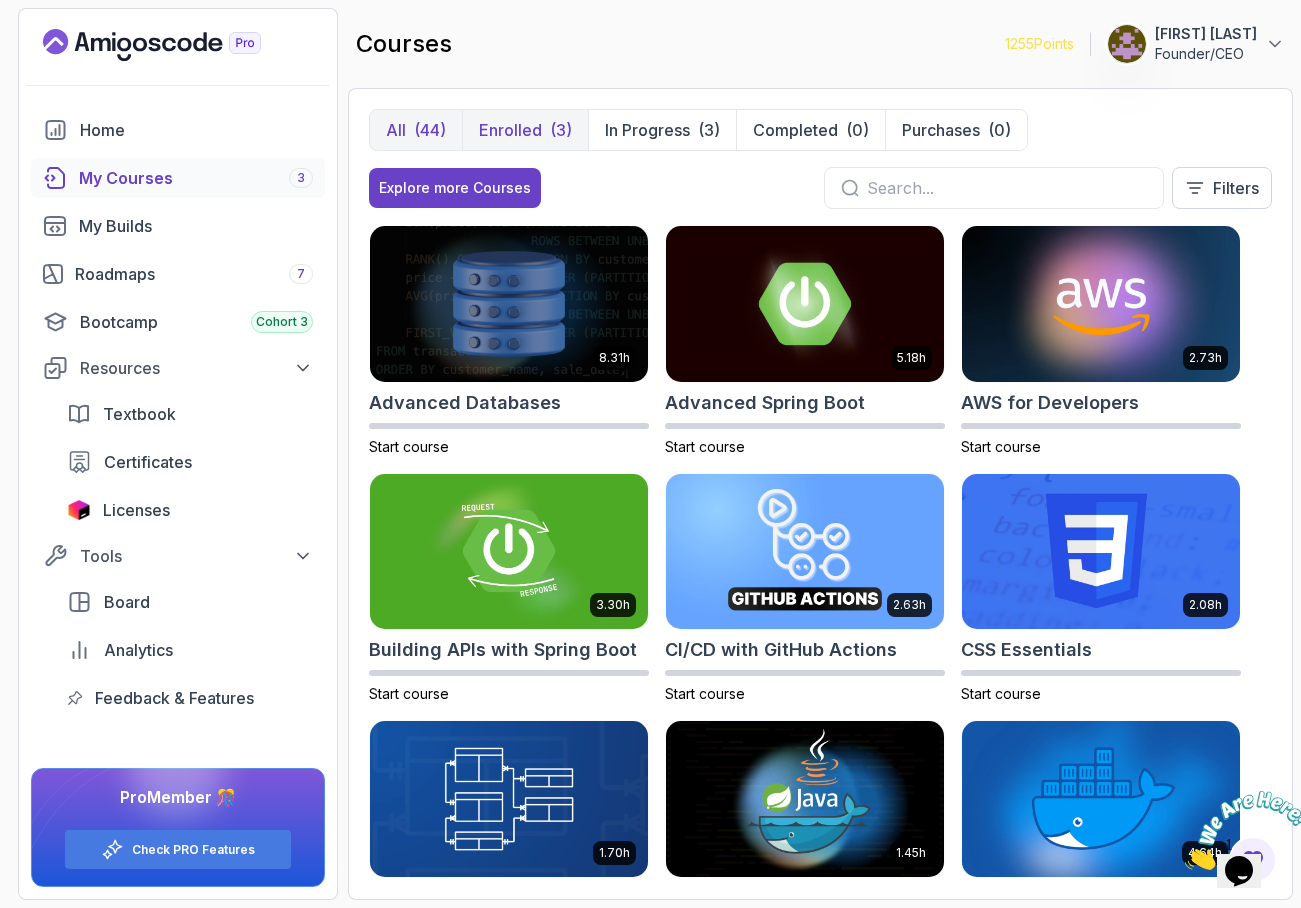 click on "Enrolled" at bounding box center [510, 130] 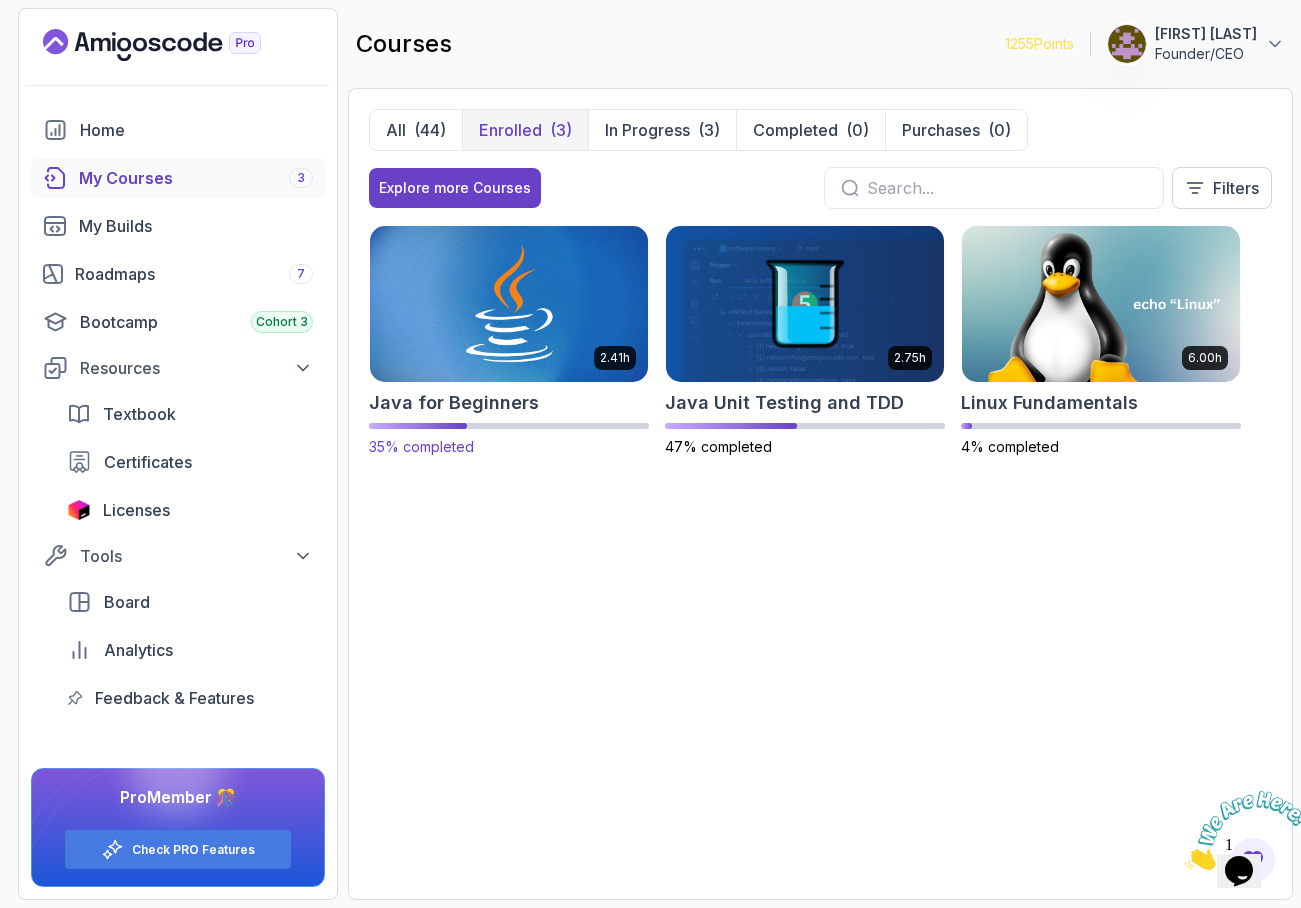 click at bounding box center [509, 303] 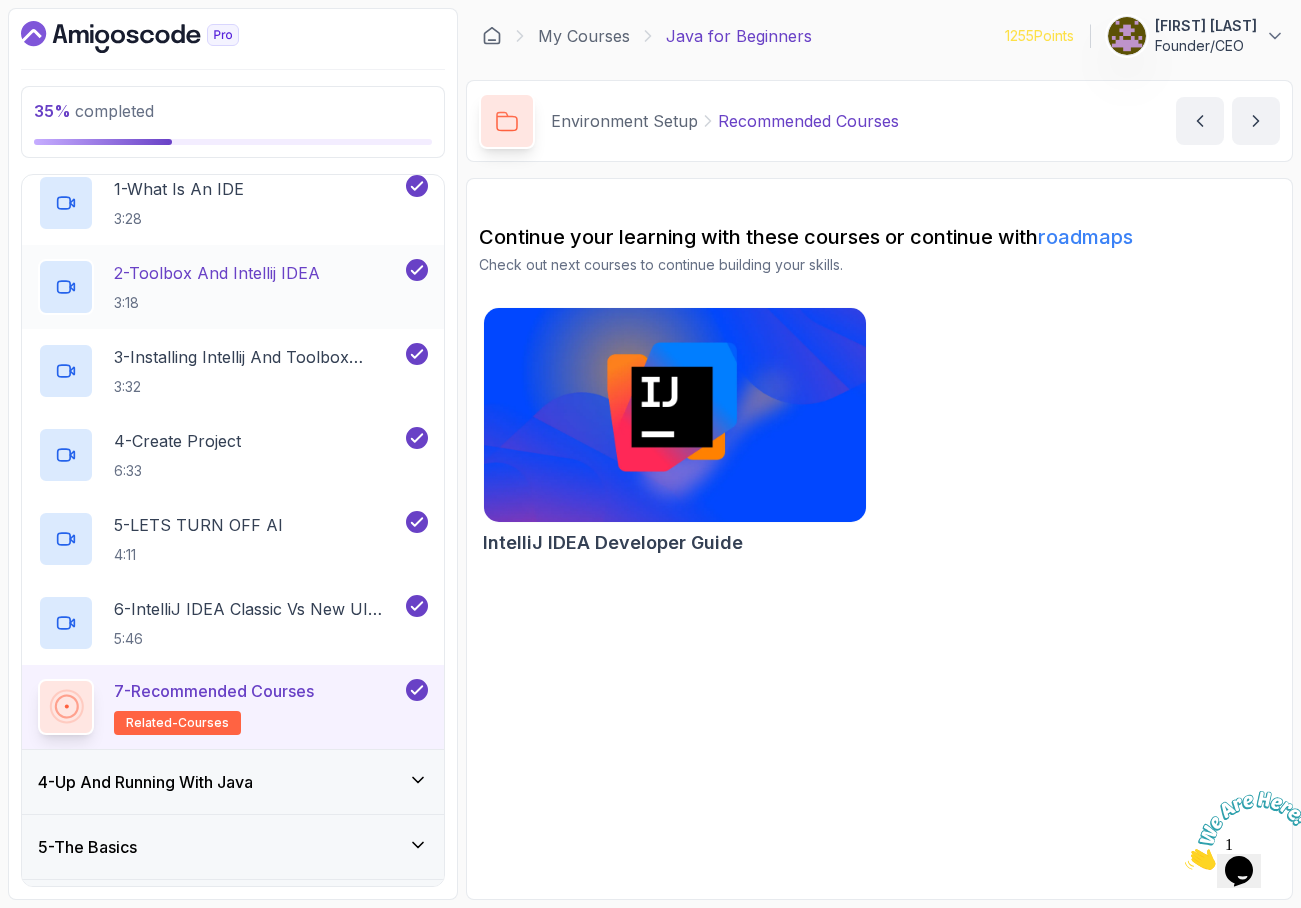 scroll, scrollTop: 331, scrollLeft: 0, axis: vertical 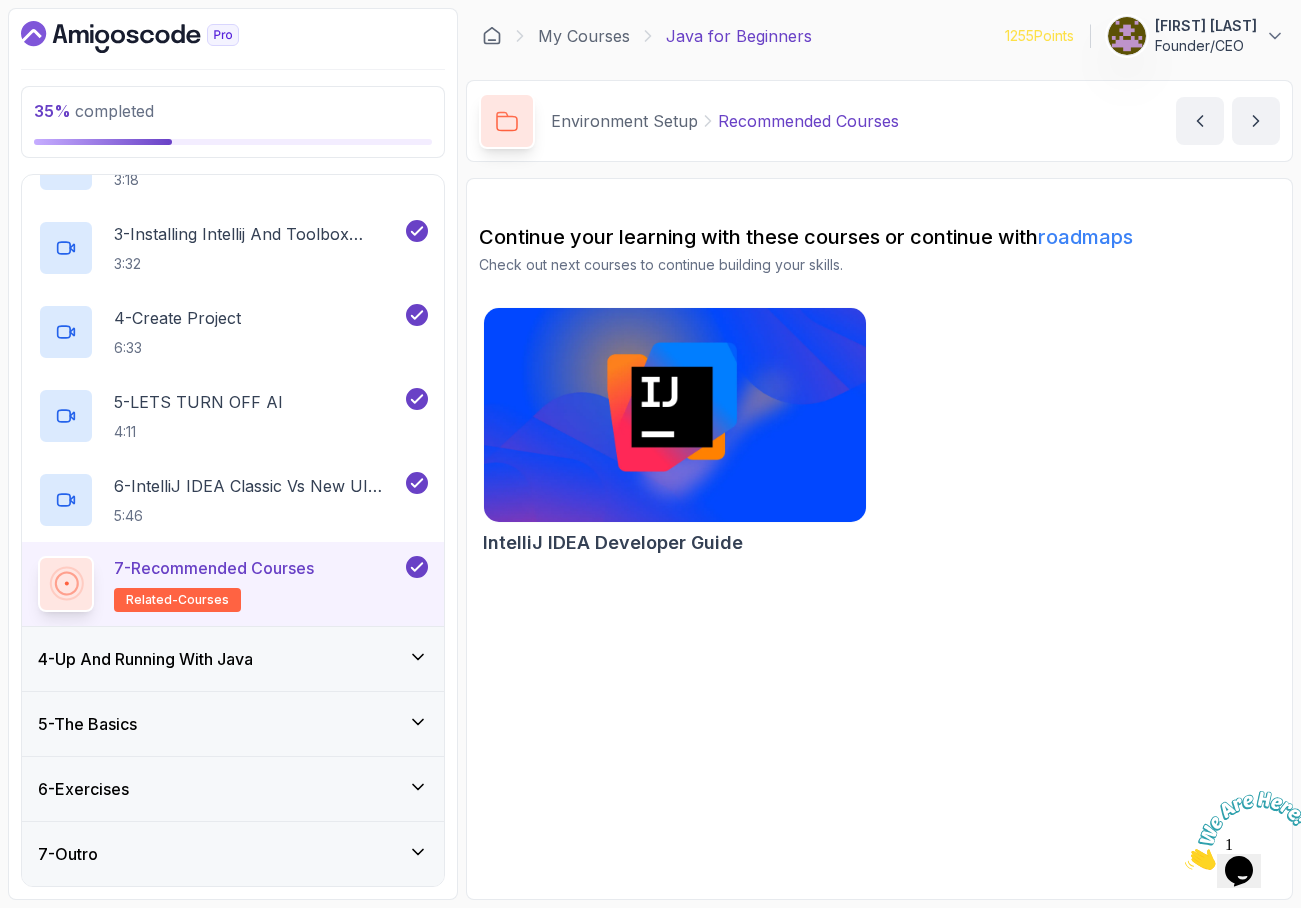 click 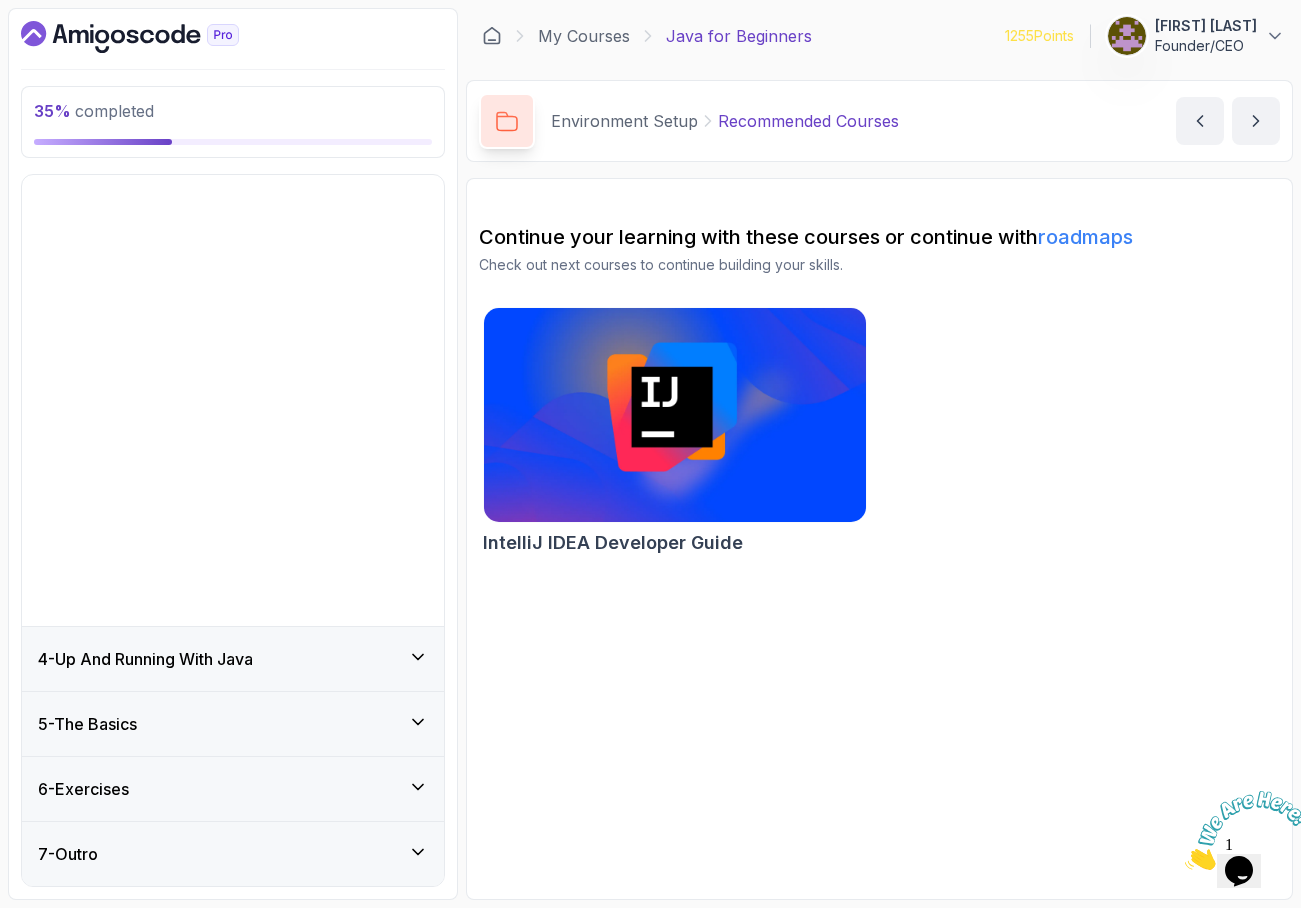 scroll, scrollTop: 0, scrollLeft: 0, axis: both 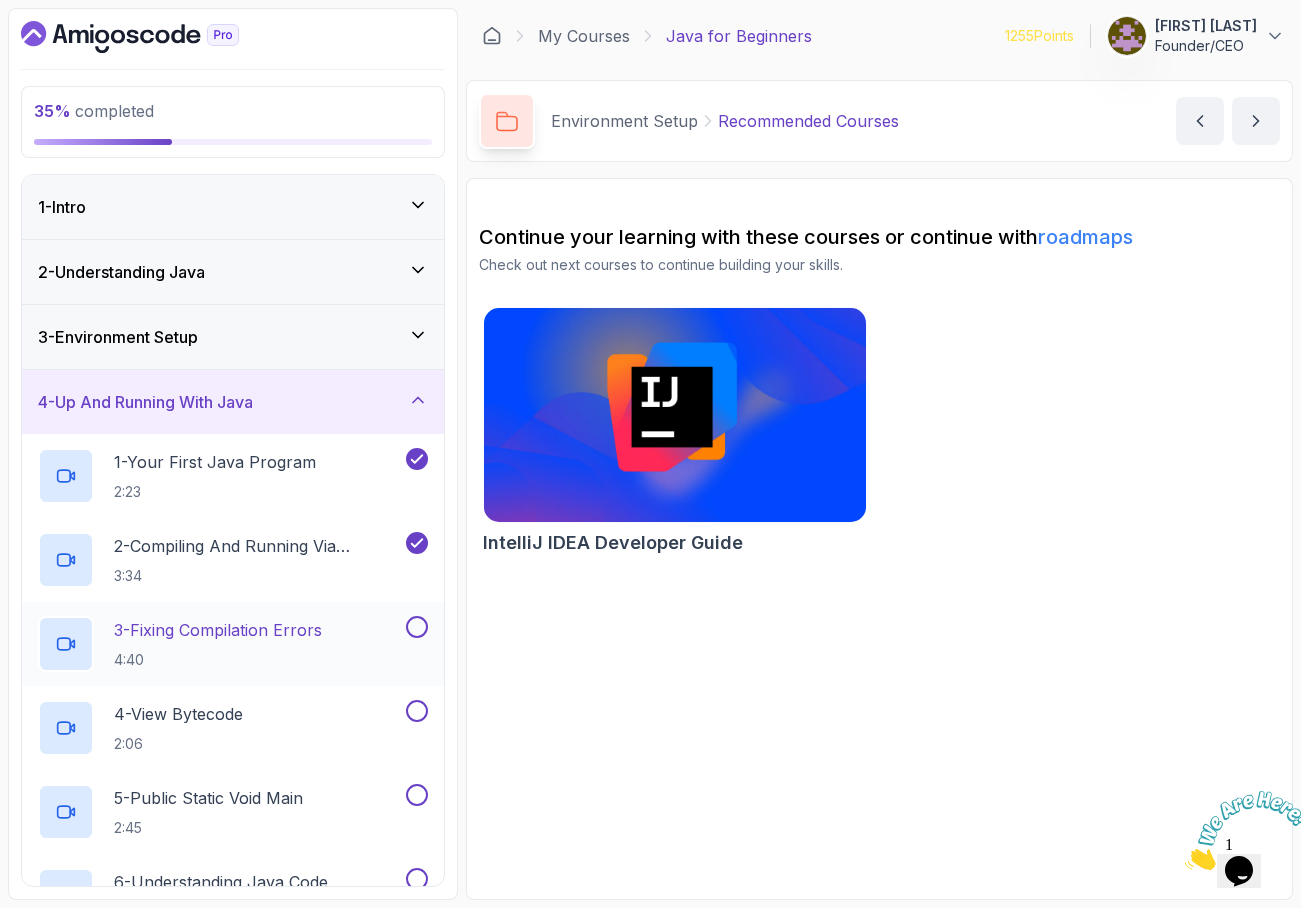 click 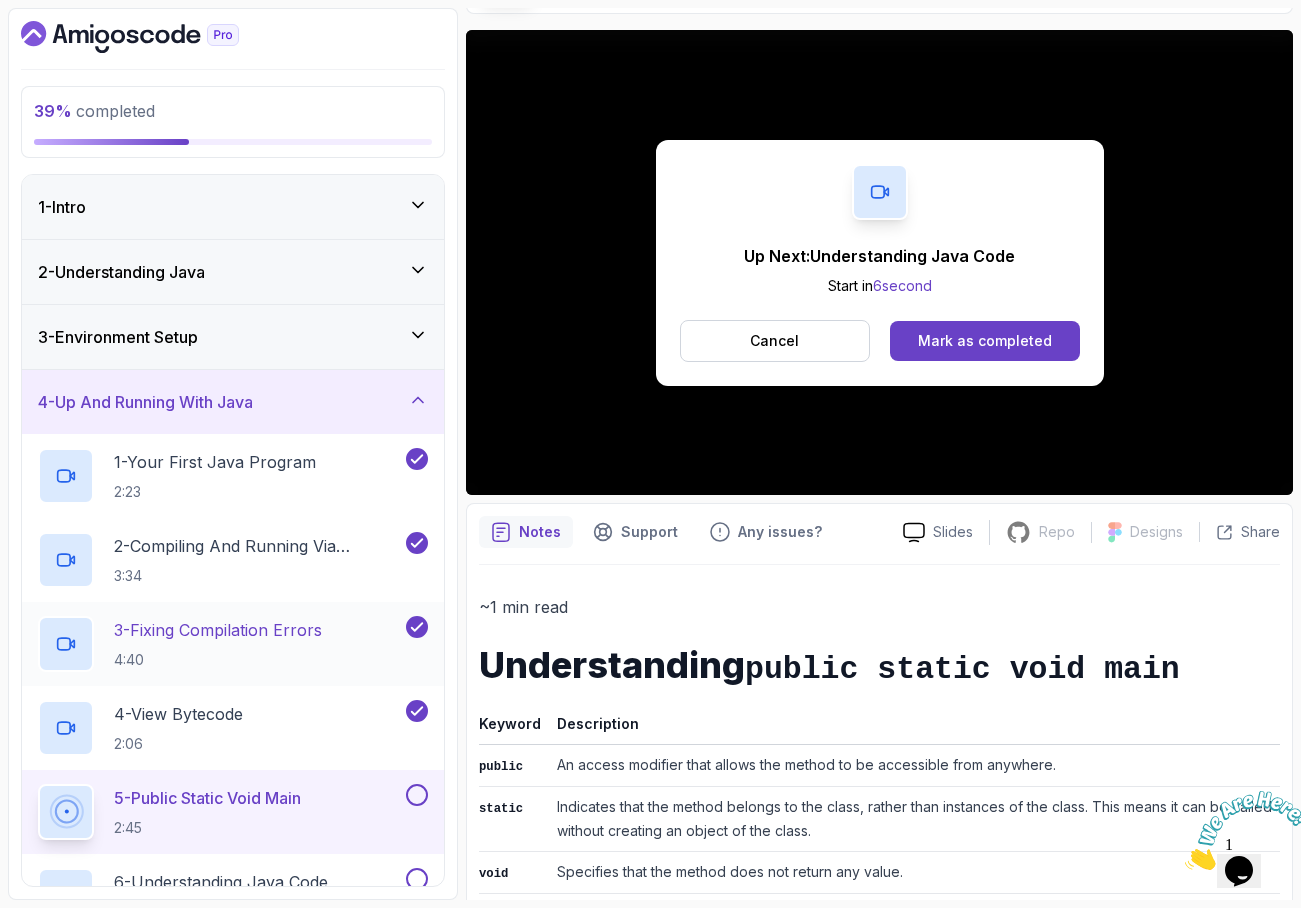 scroll, scrollTop: 350, scrollLeft: 0, axis: vertical 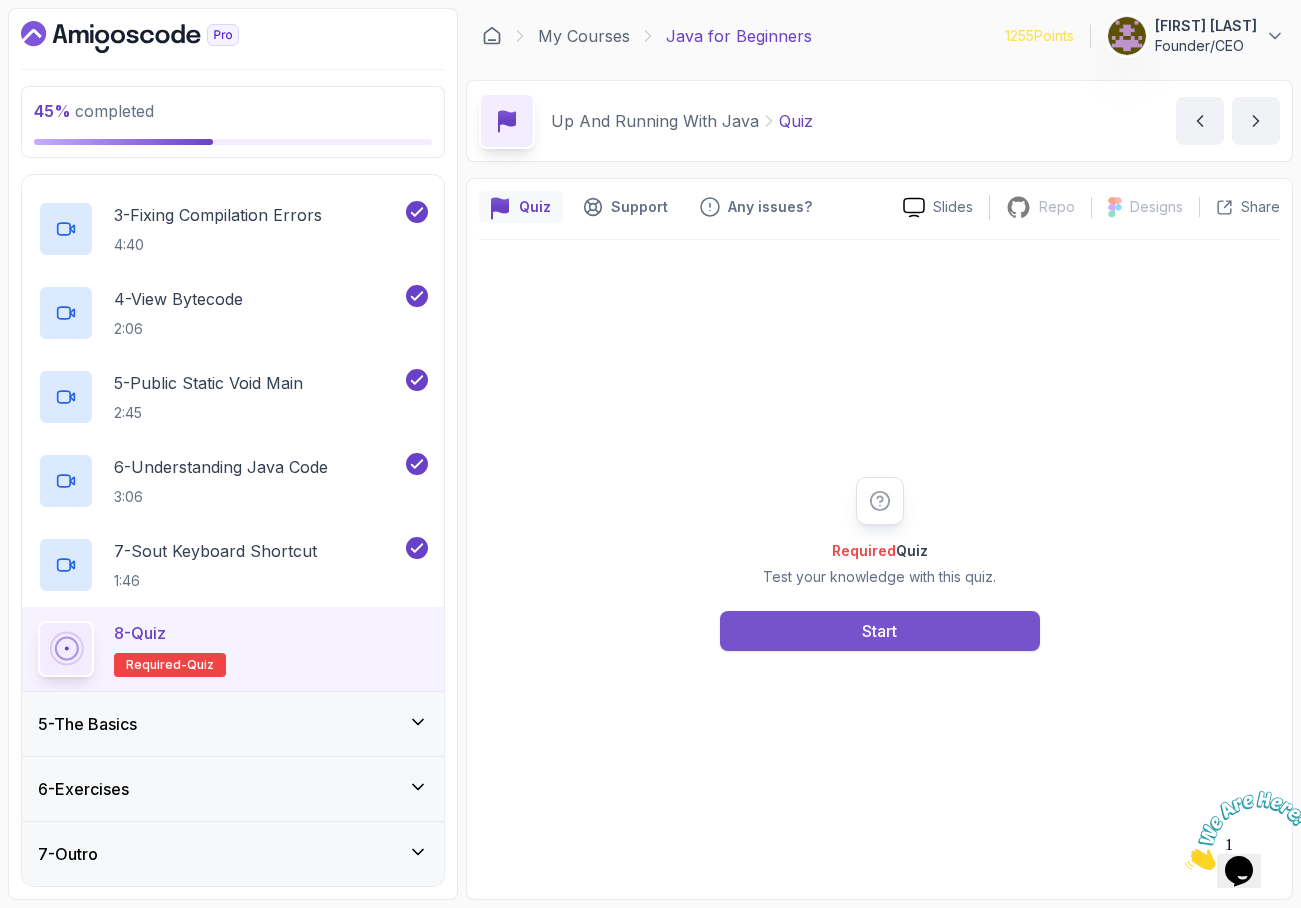 click on "Start" at bounding box center (880, 631) 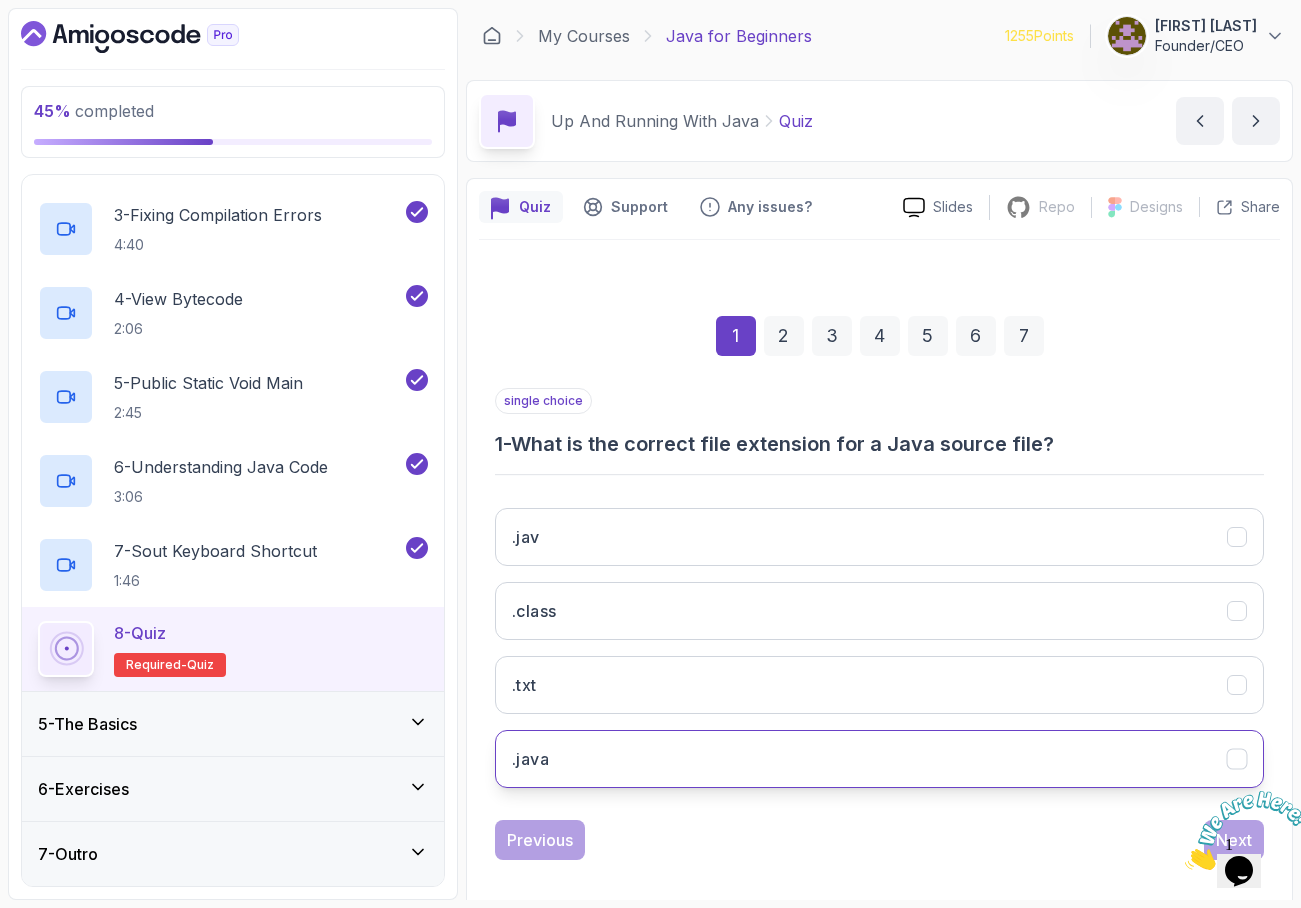 click on ".java" at bounding box center (879, 759) 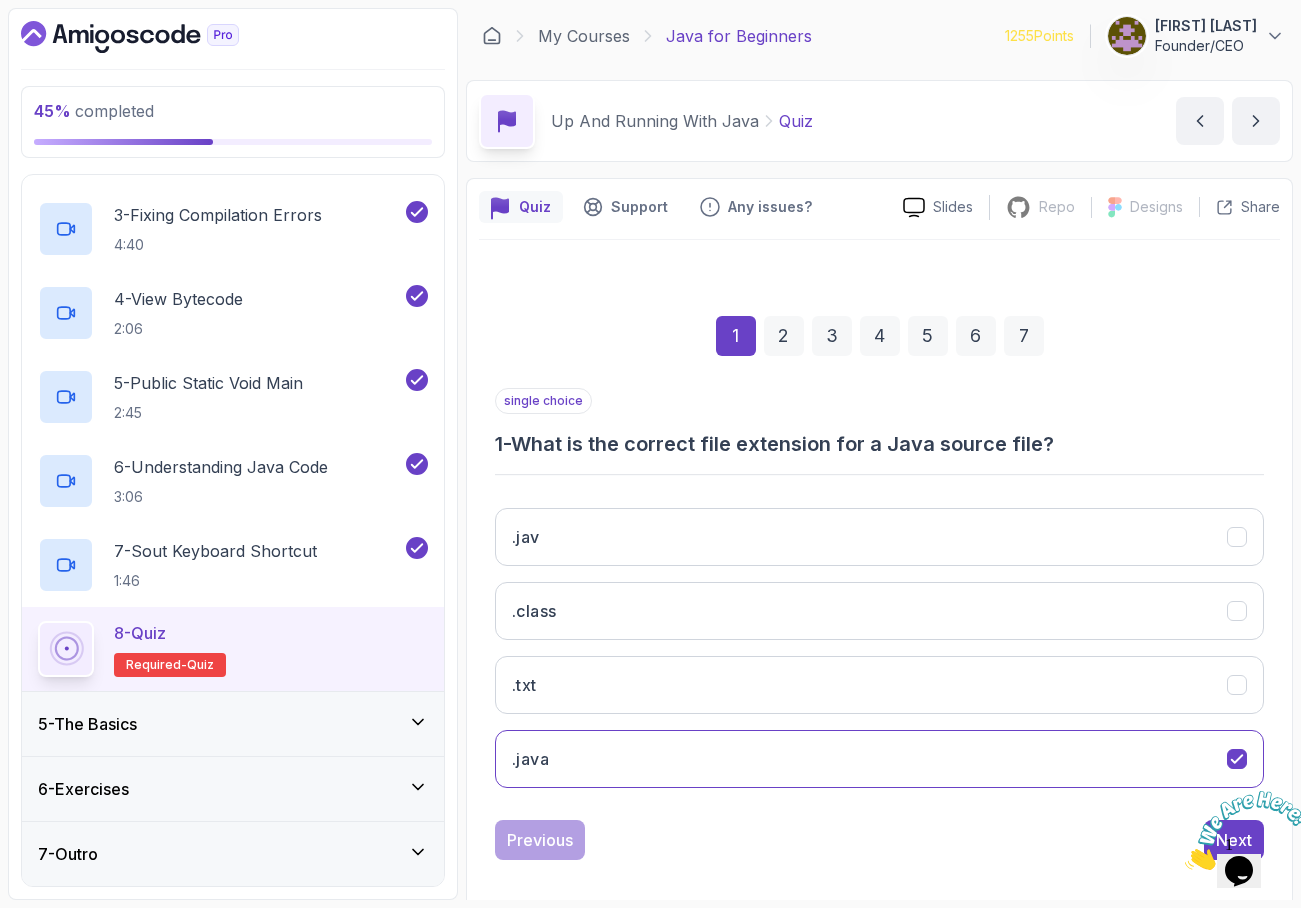 scroll, scrollTop: 17, scrollLeft: 0, axis: vertical 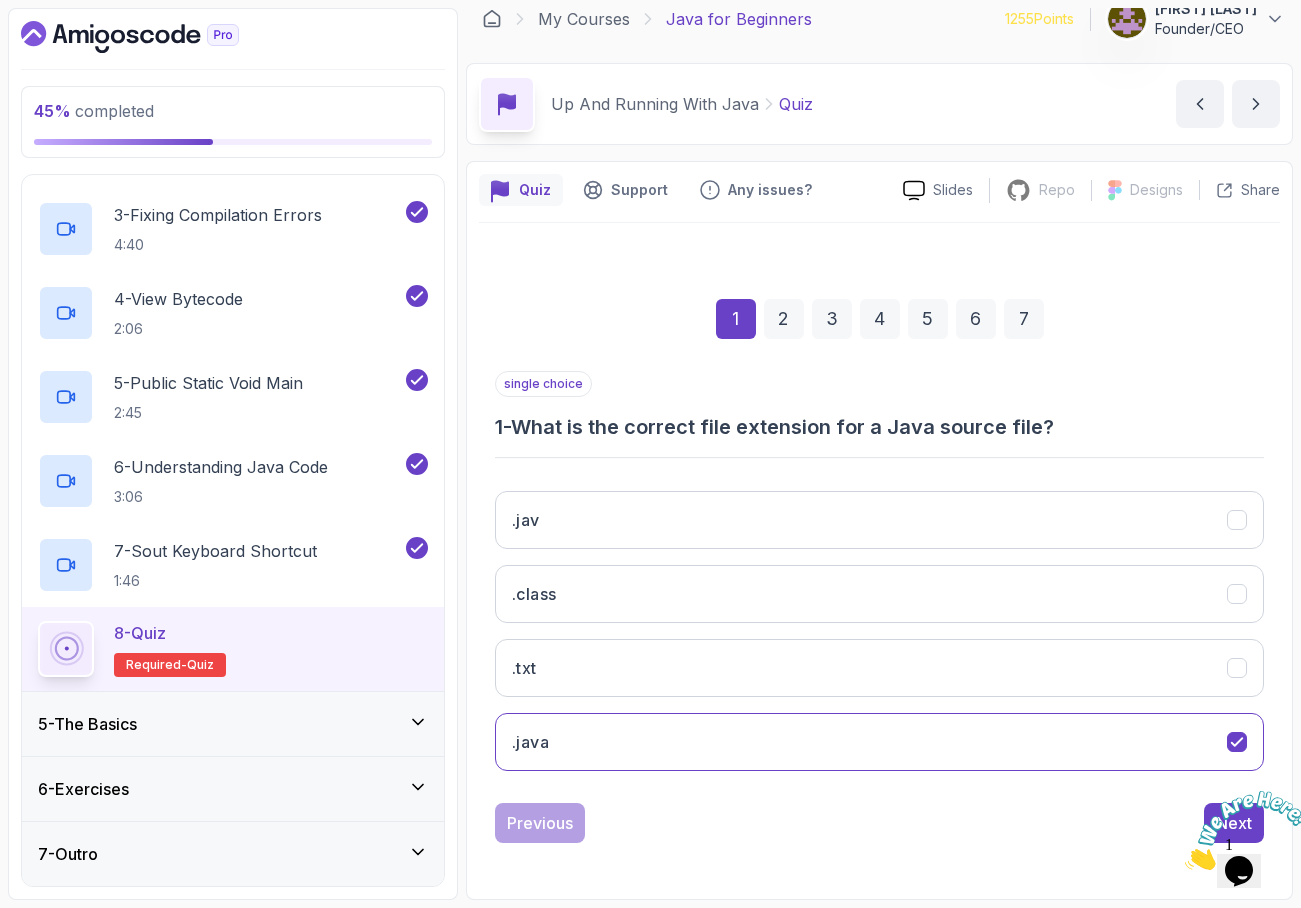 click at bounding box center [1247, 830] 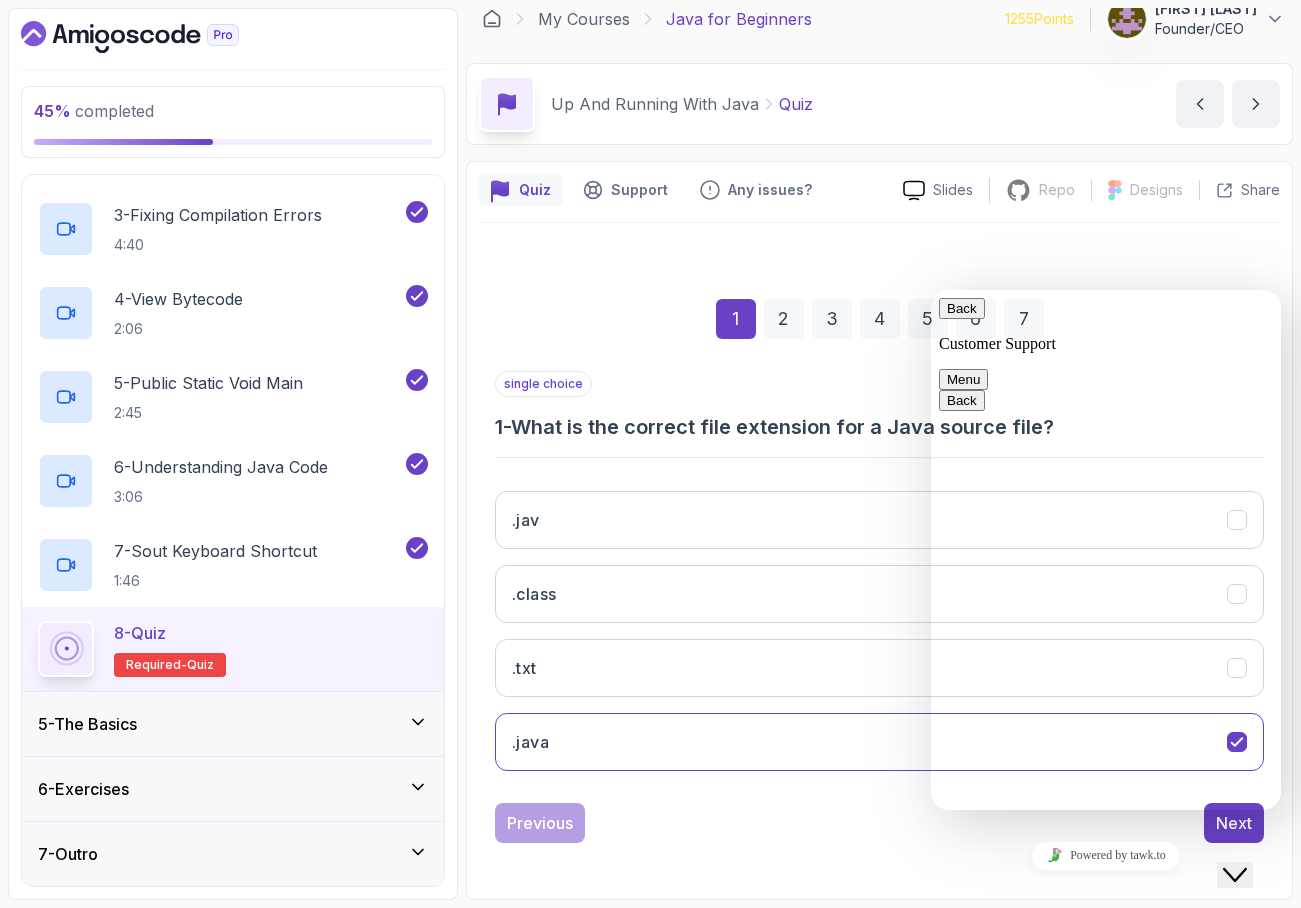 click on "Previous Next" at bounding box center (879, 823) 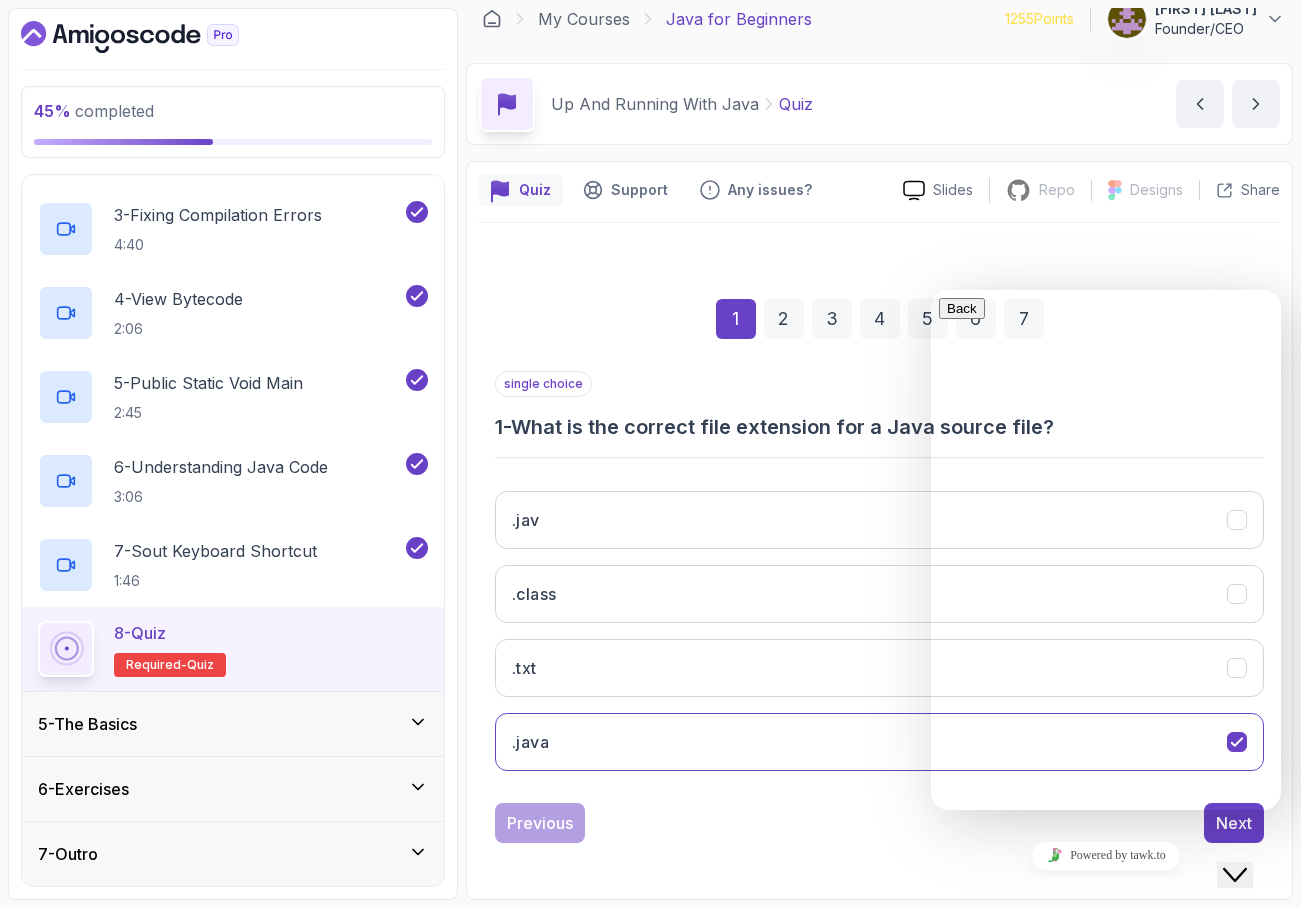 click on "Hi there  Need help? Search our help center for answers or start a conversation:  Help Center   New Conversation   We typically reply in a few minutes" at bounding box center (1106, 984) 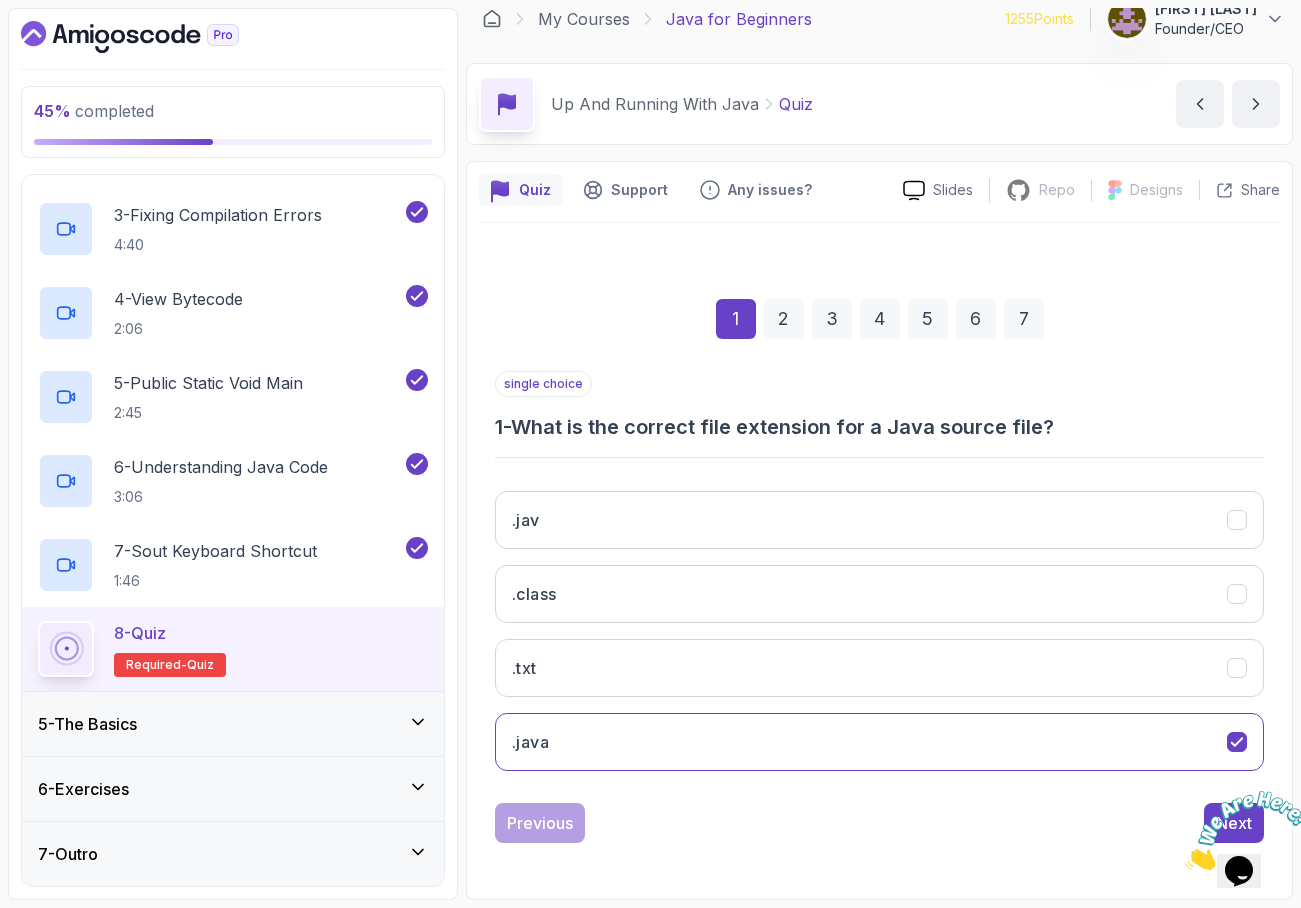 click at bounding box center (1247, 830) 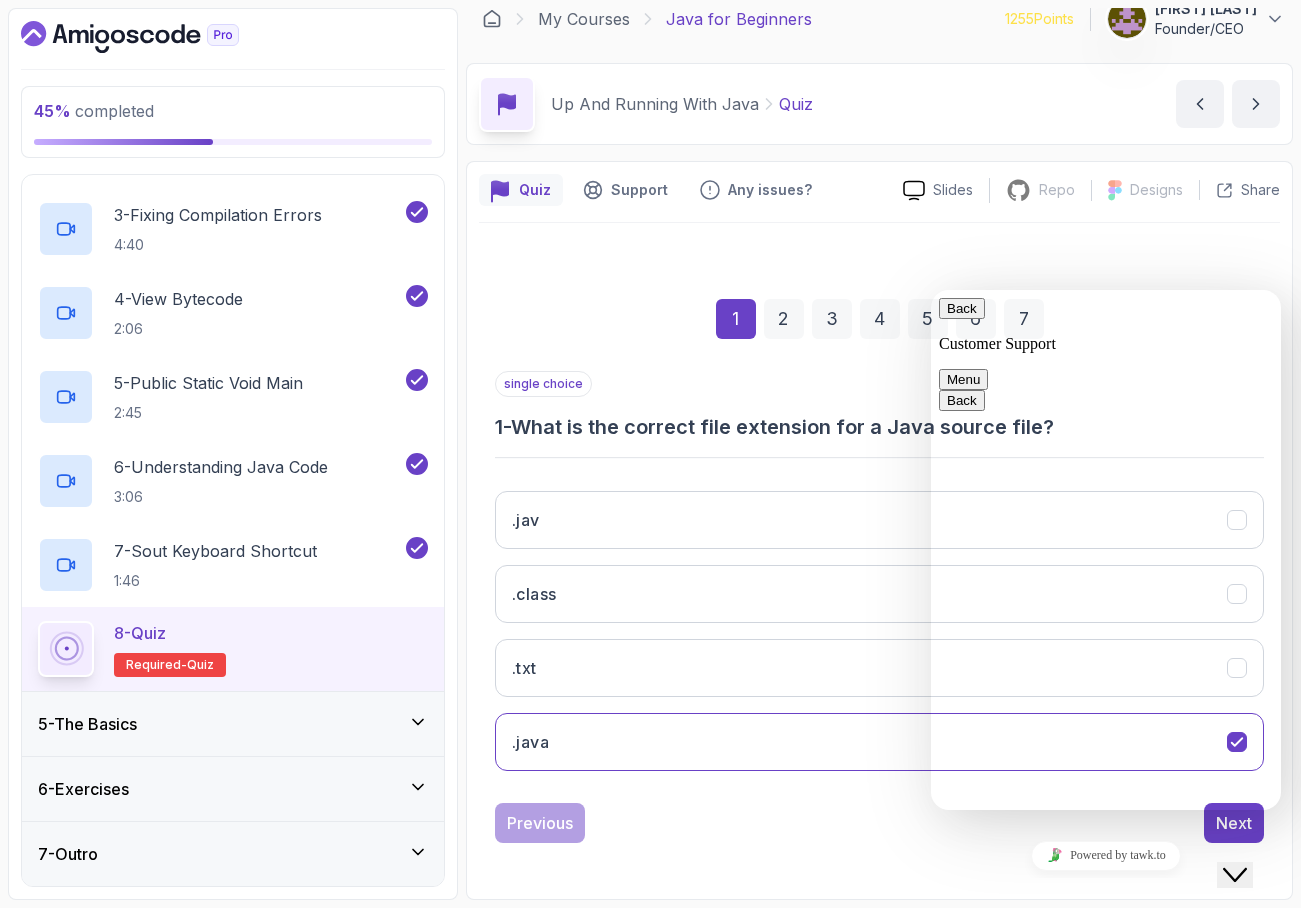 click 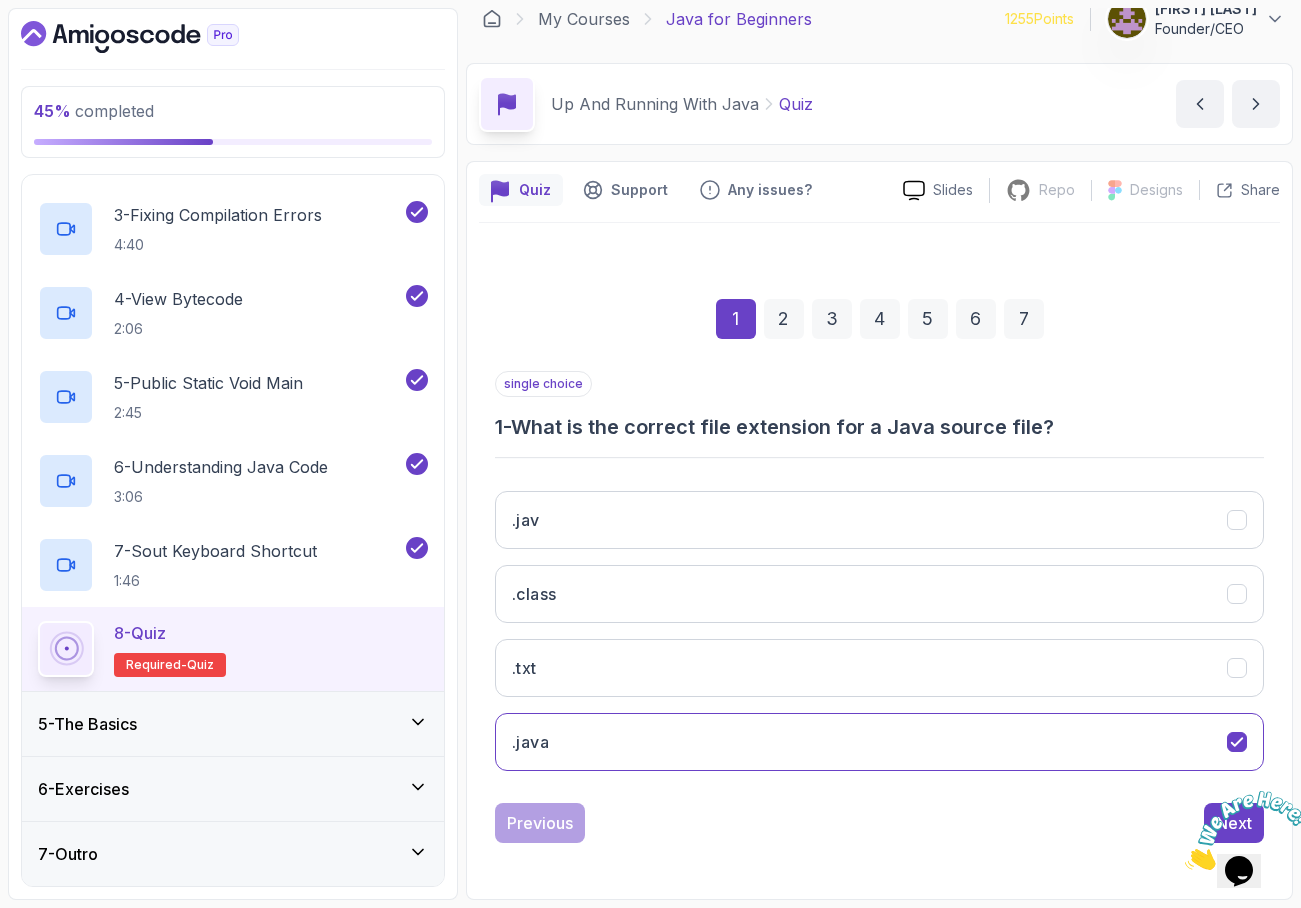 click at bounding box center [1185, 864] 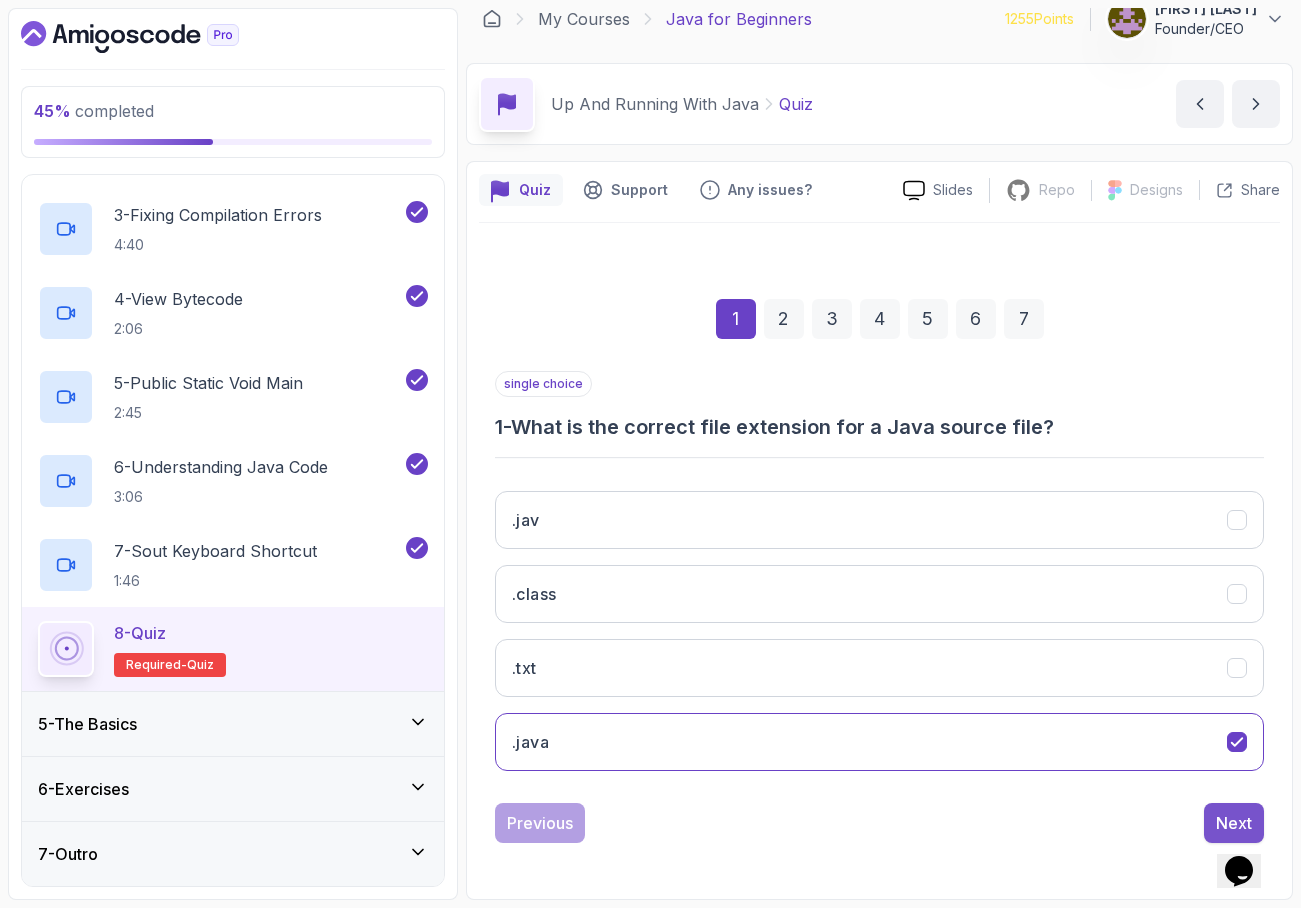 click on "Next" at bounding box center (1234, 823) 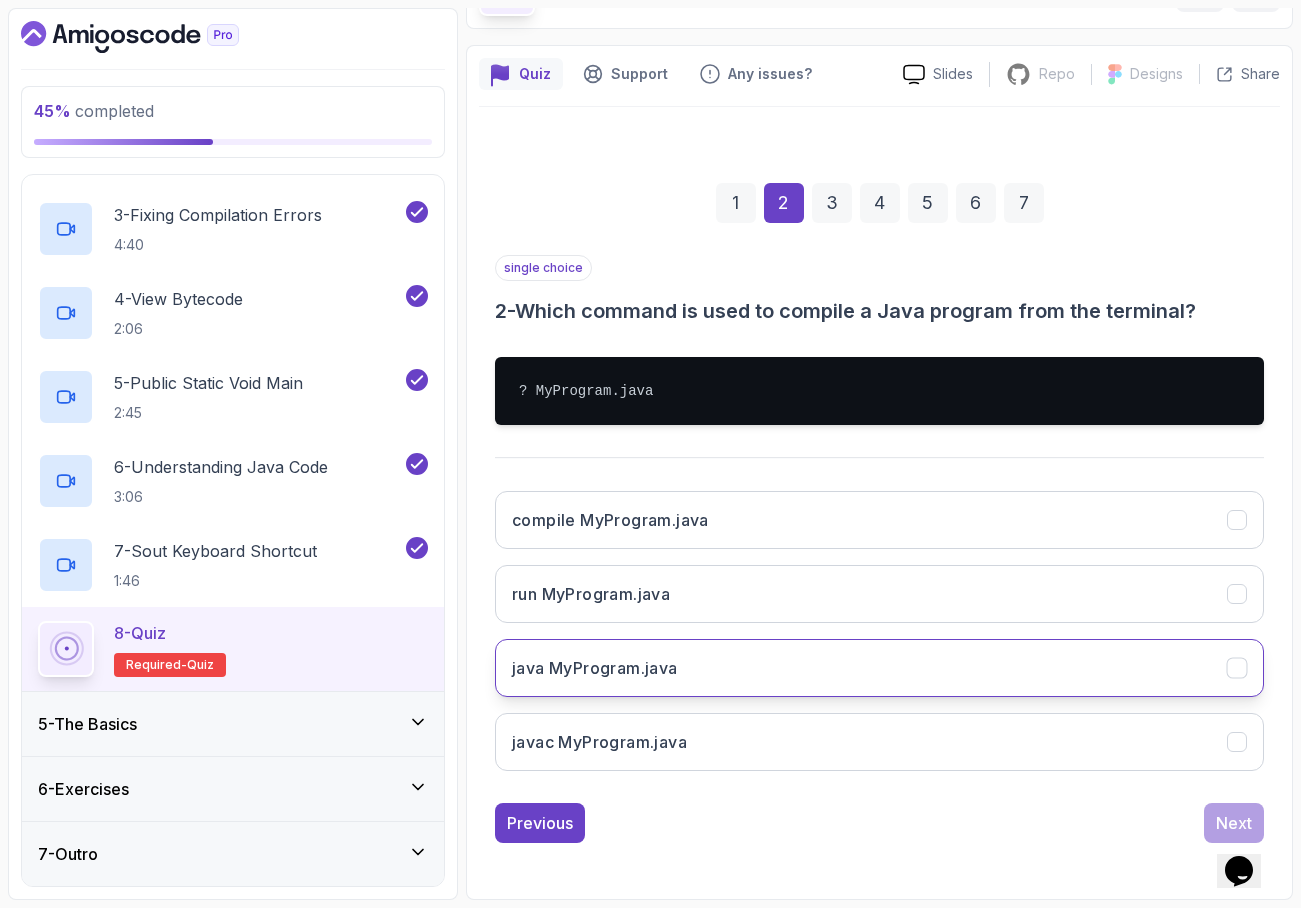 scroll, scrollTop: 129, scrollLeft: 0, axis: vertical 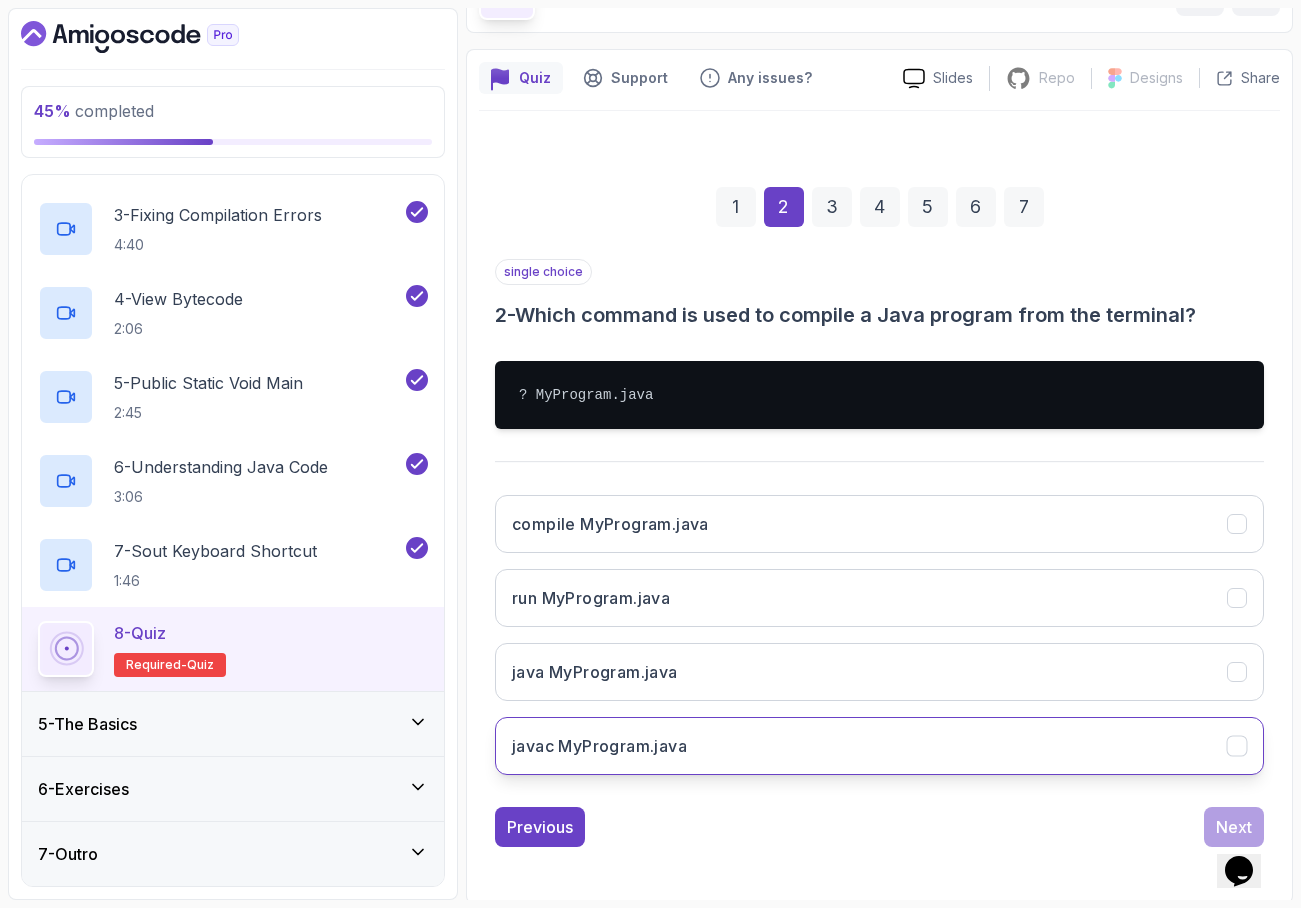 click on "javac MyProgram.java" at bounding box center (879, 746) 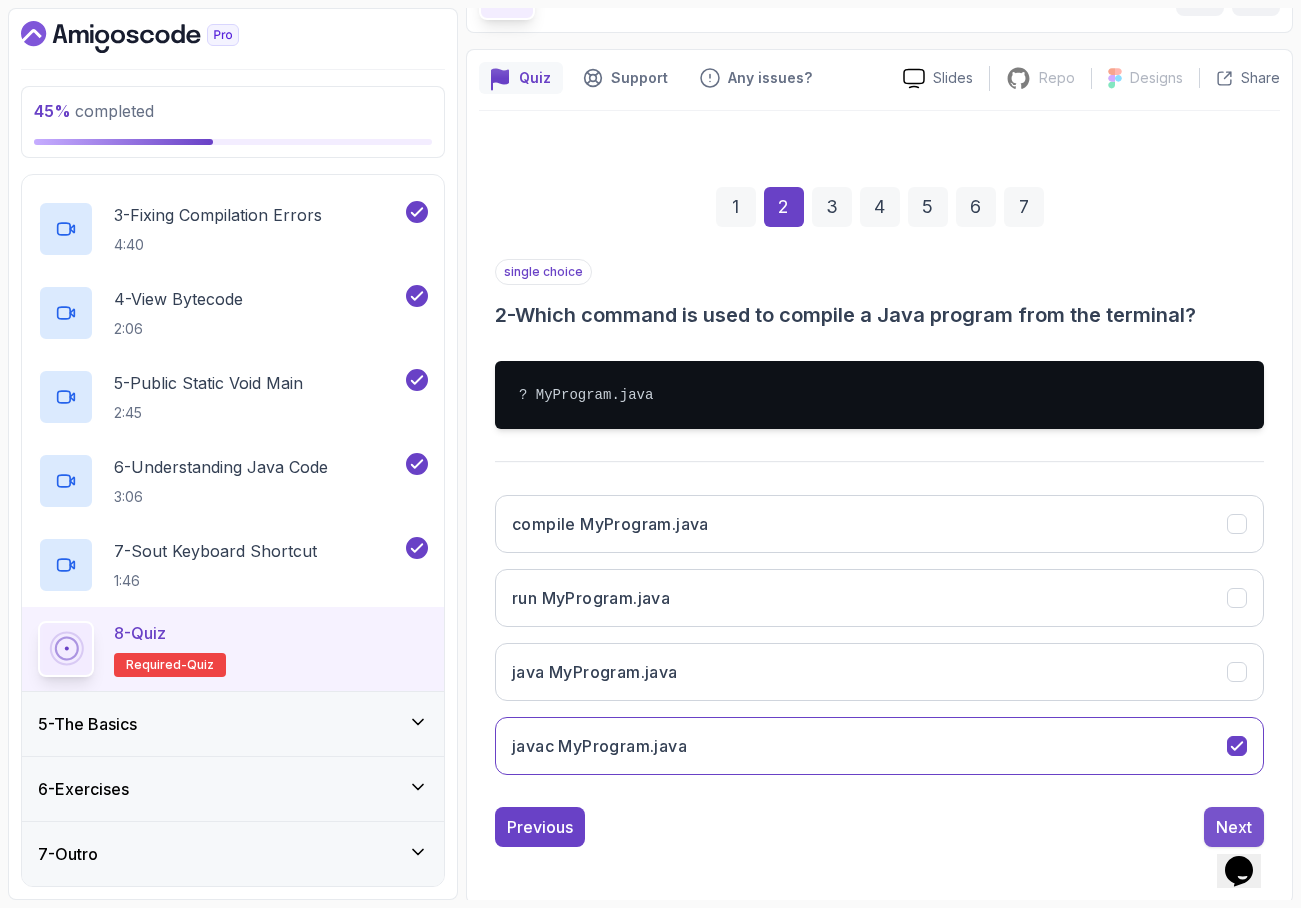 click on "Next" at bounding box center [1234, 827] 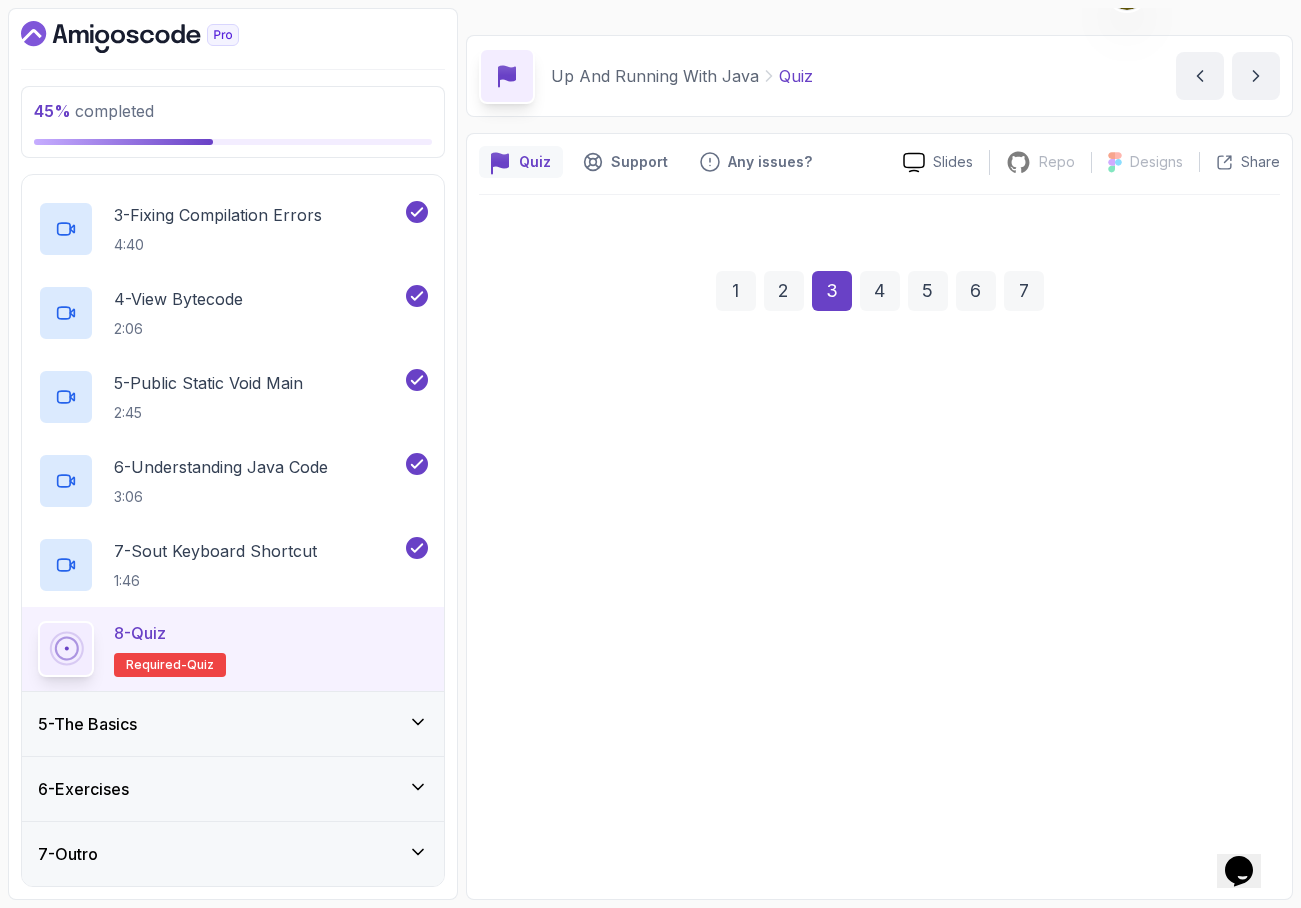 scroll, scrollTop: 45, scrollLeft: 0, axis: vertical 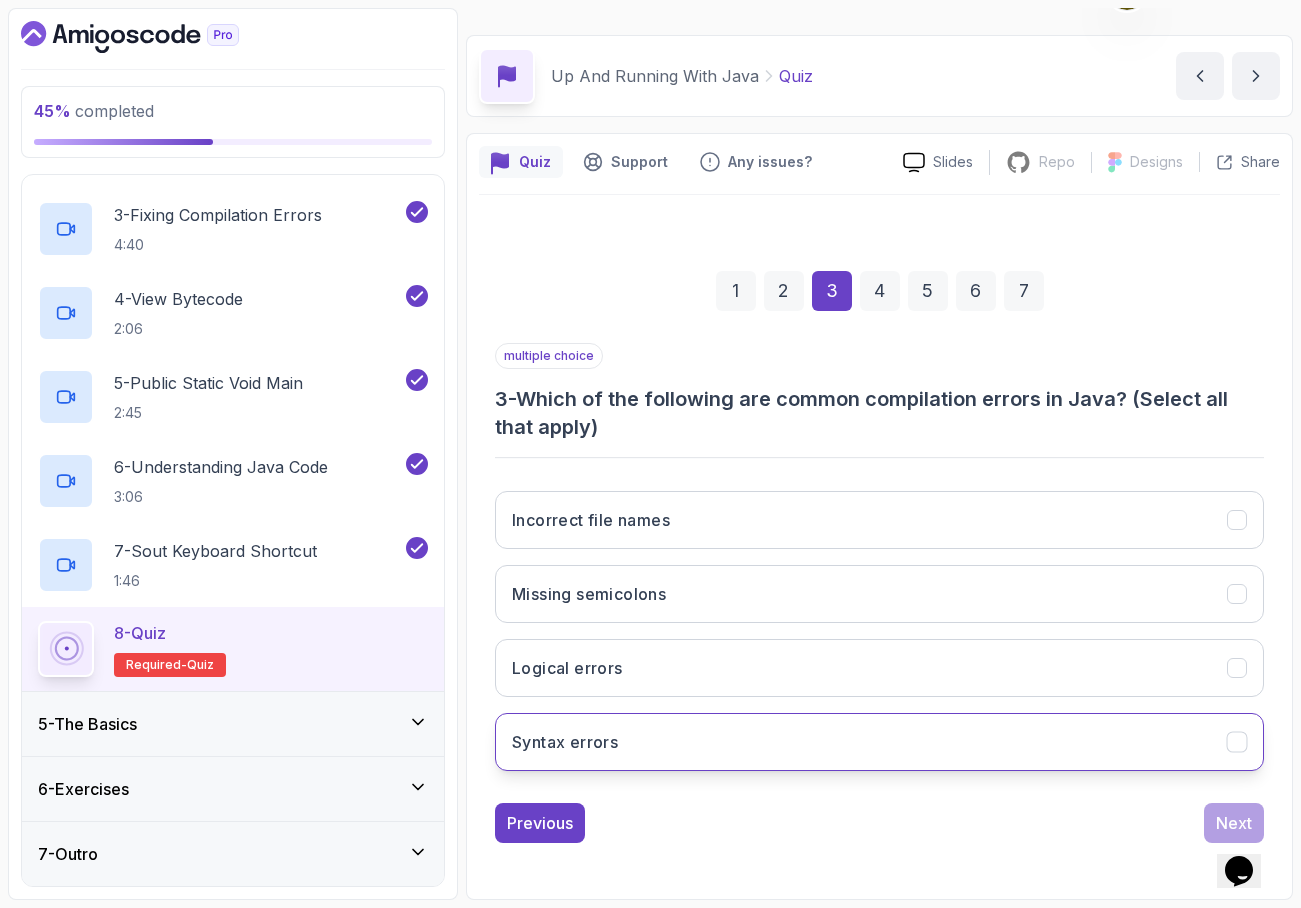 click on "Syntax errors" at bounding box center [879, 742] 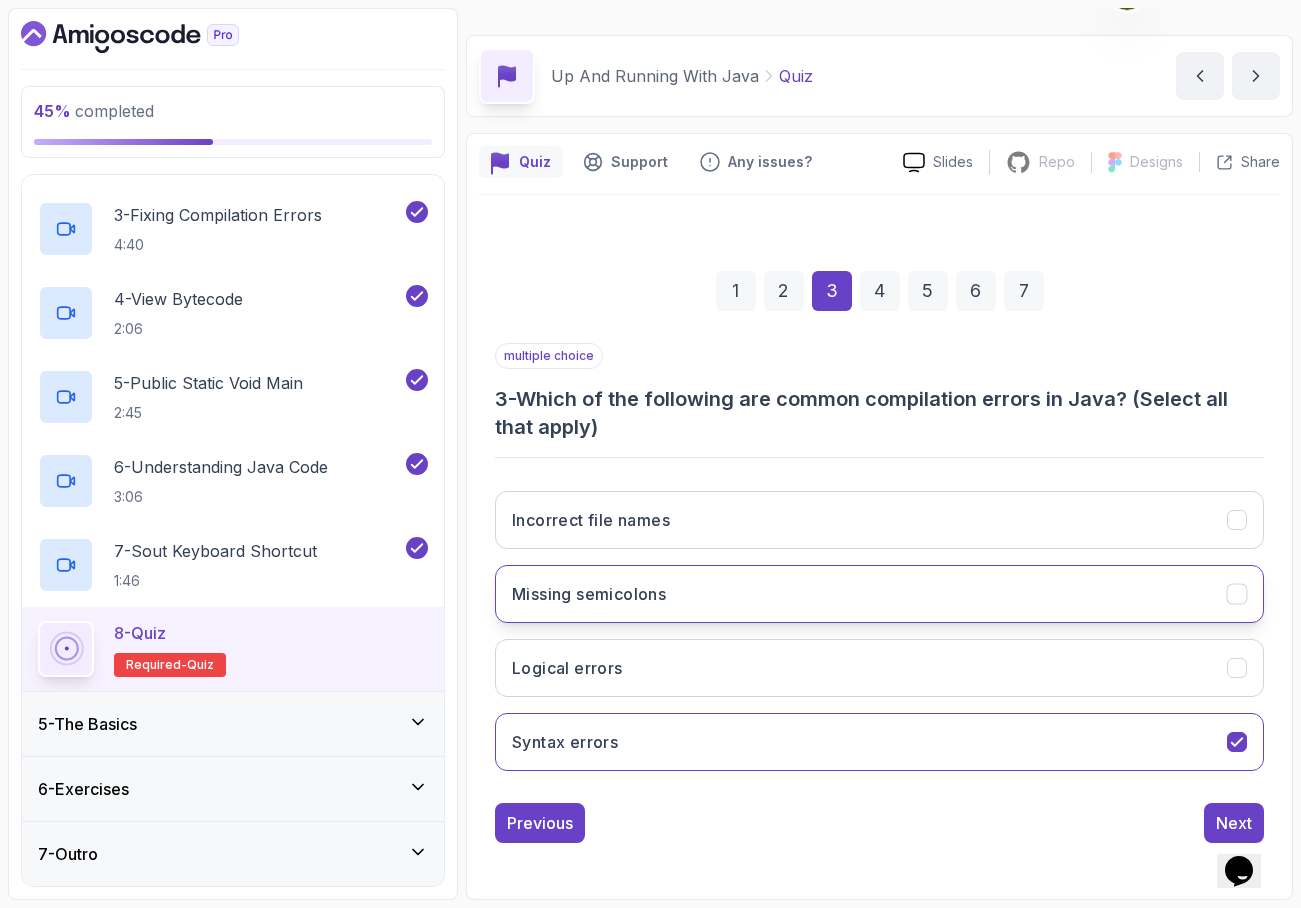 click on "Missing semicolons" at bounding box center (879, 594) 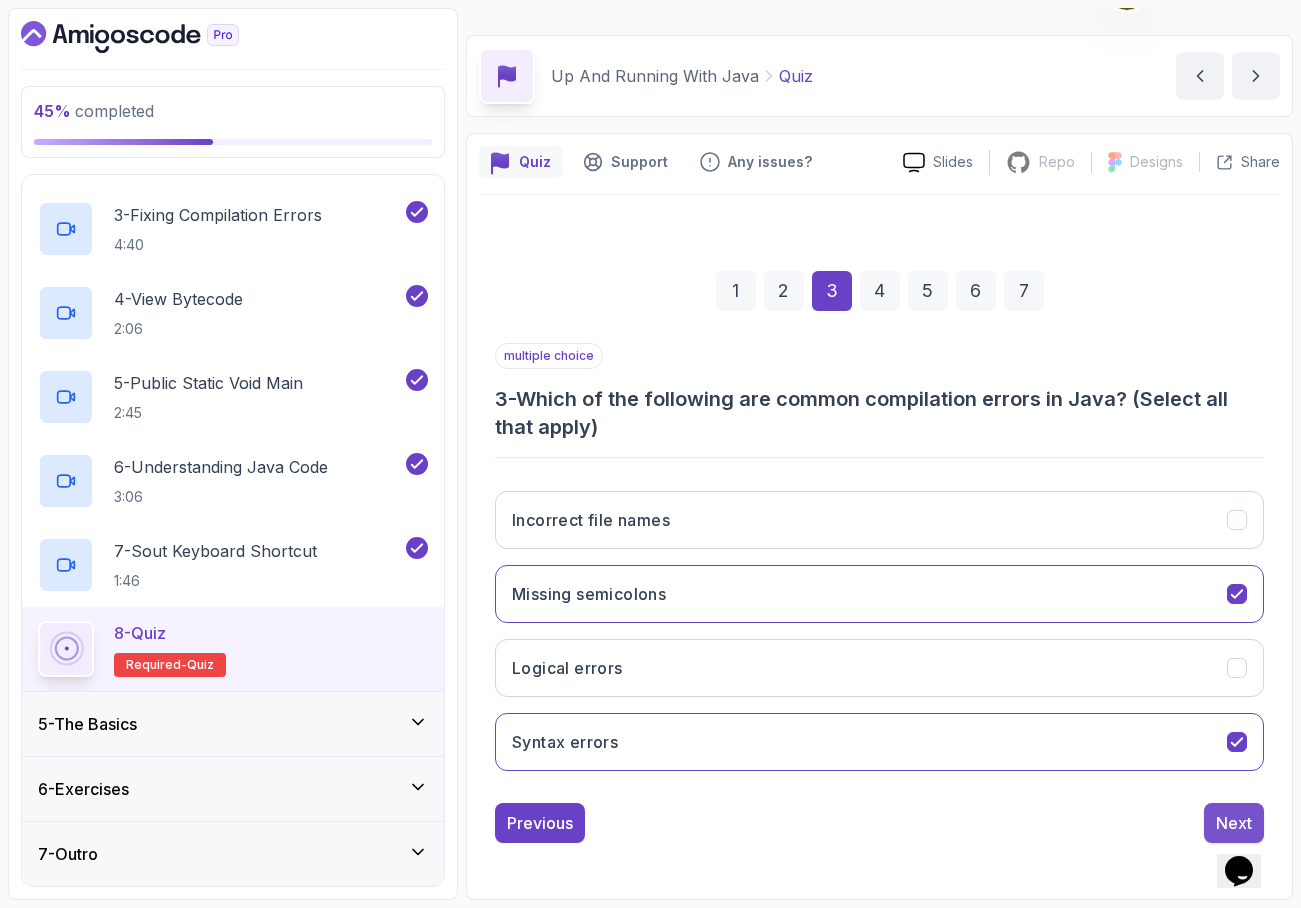 click on "Next" at bounding box center (1234, 823) 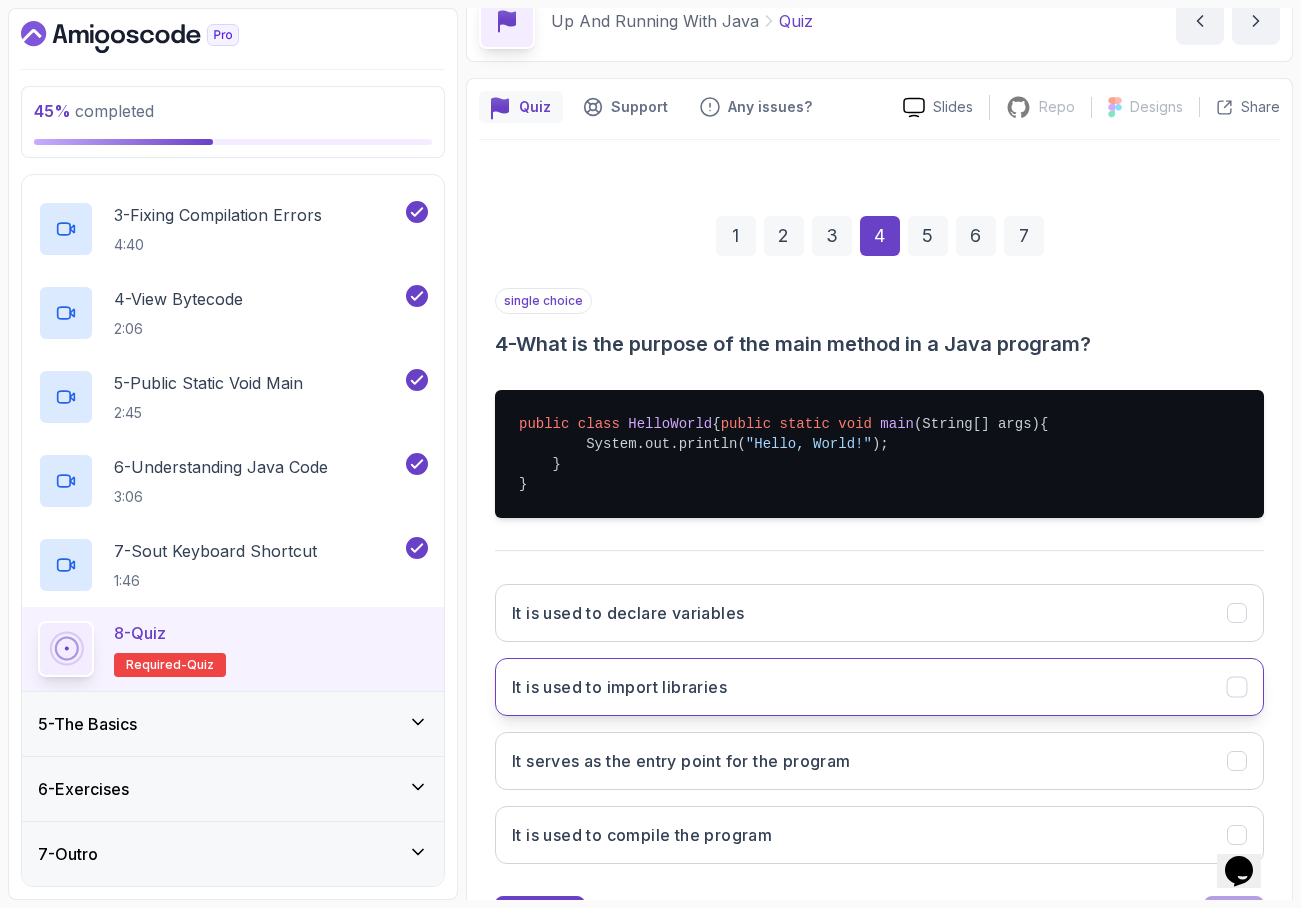 scroll, scrollTop: 104, scrollLeft: 0, axis: vertical 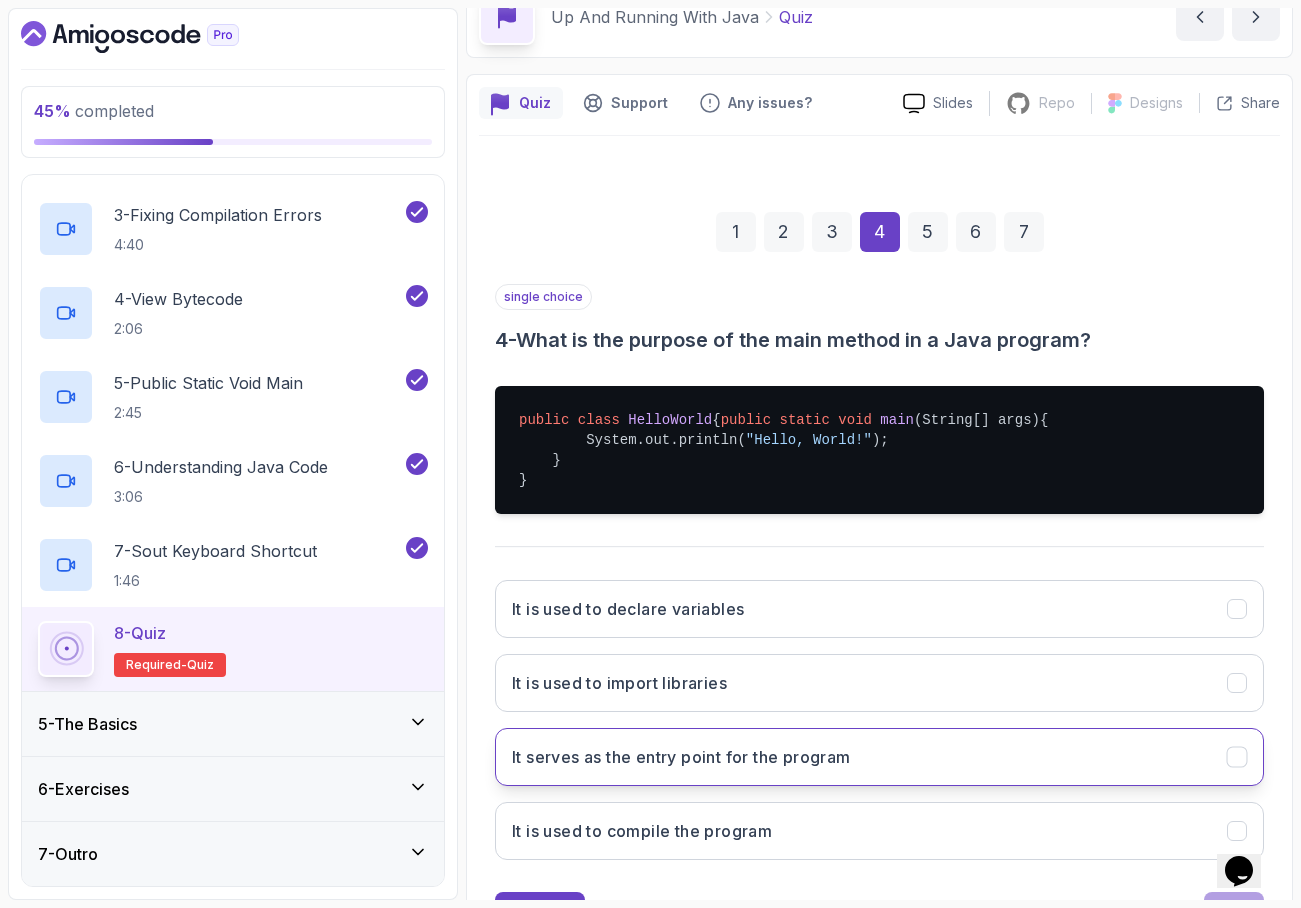 click on "It serves as the entry point for the program" at bounding box center (681, 757) 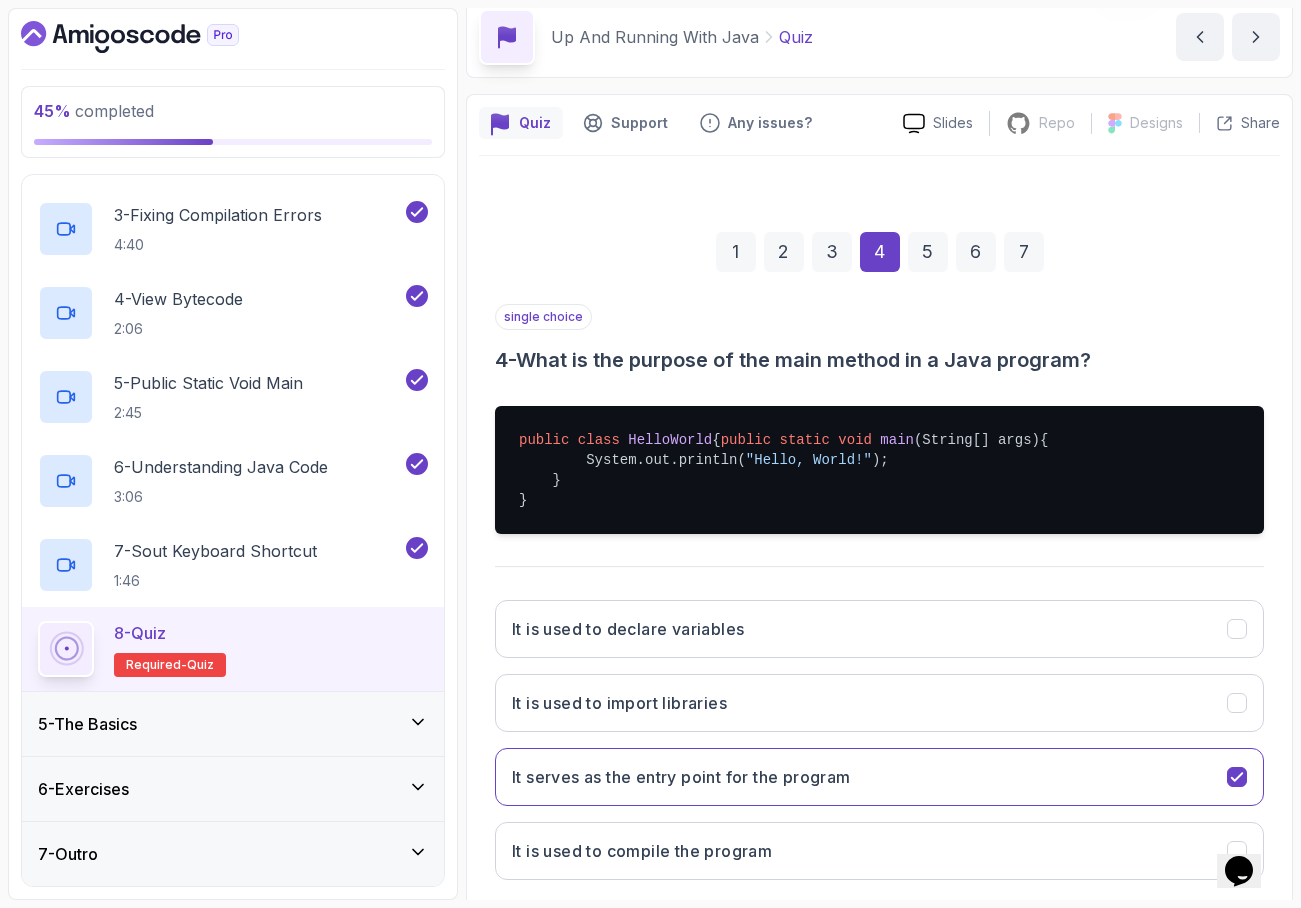 scroll, scrollTop: 213, scrollLeft: 0, axis: vertical 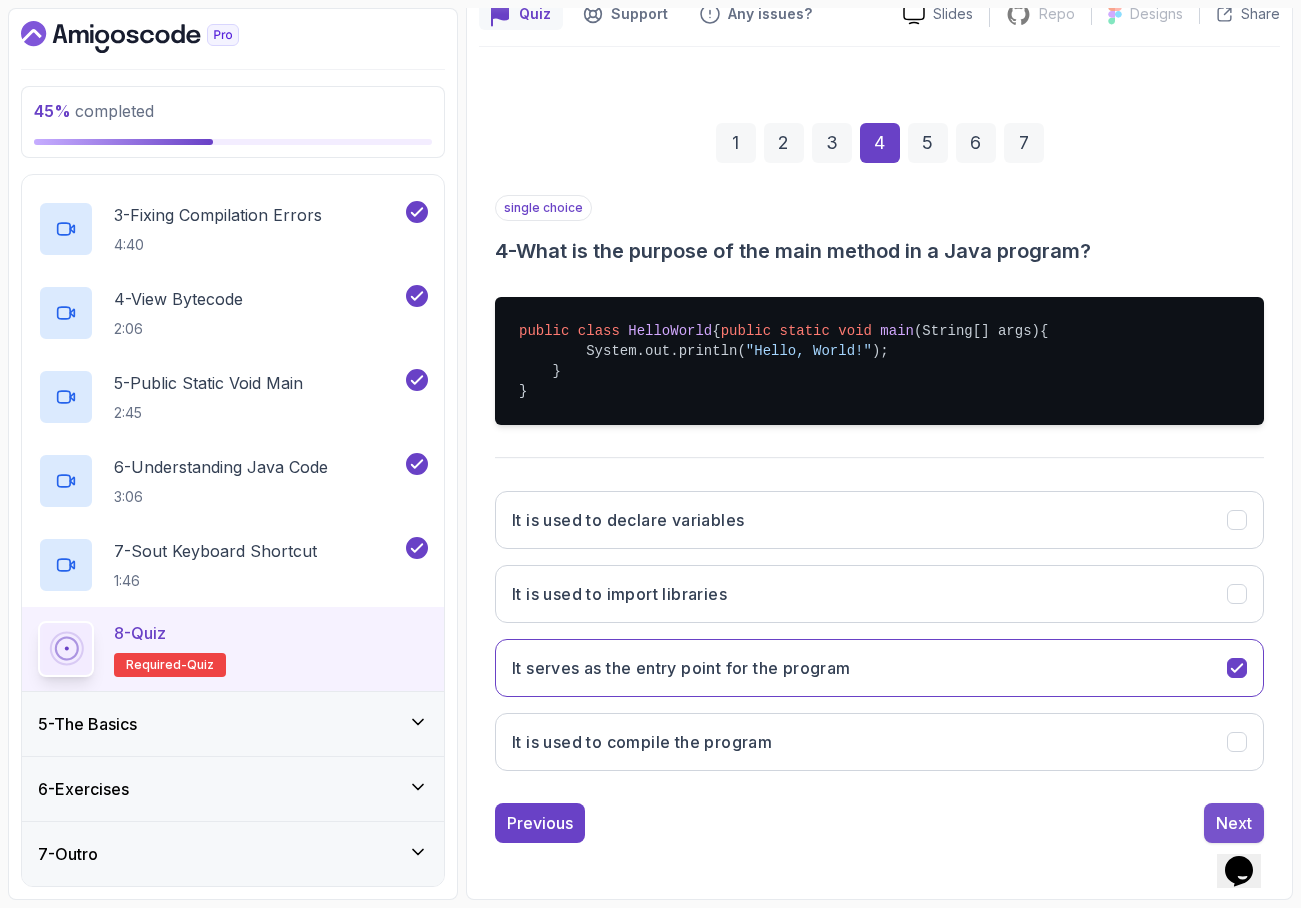click on "Next" at bounding box center [1234, 823] 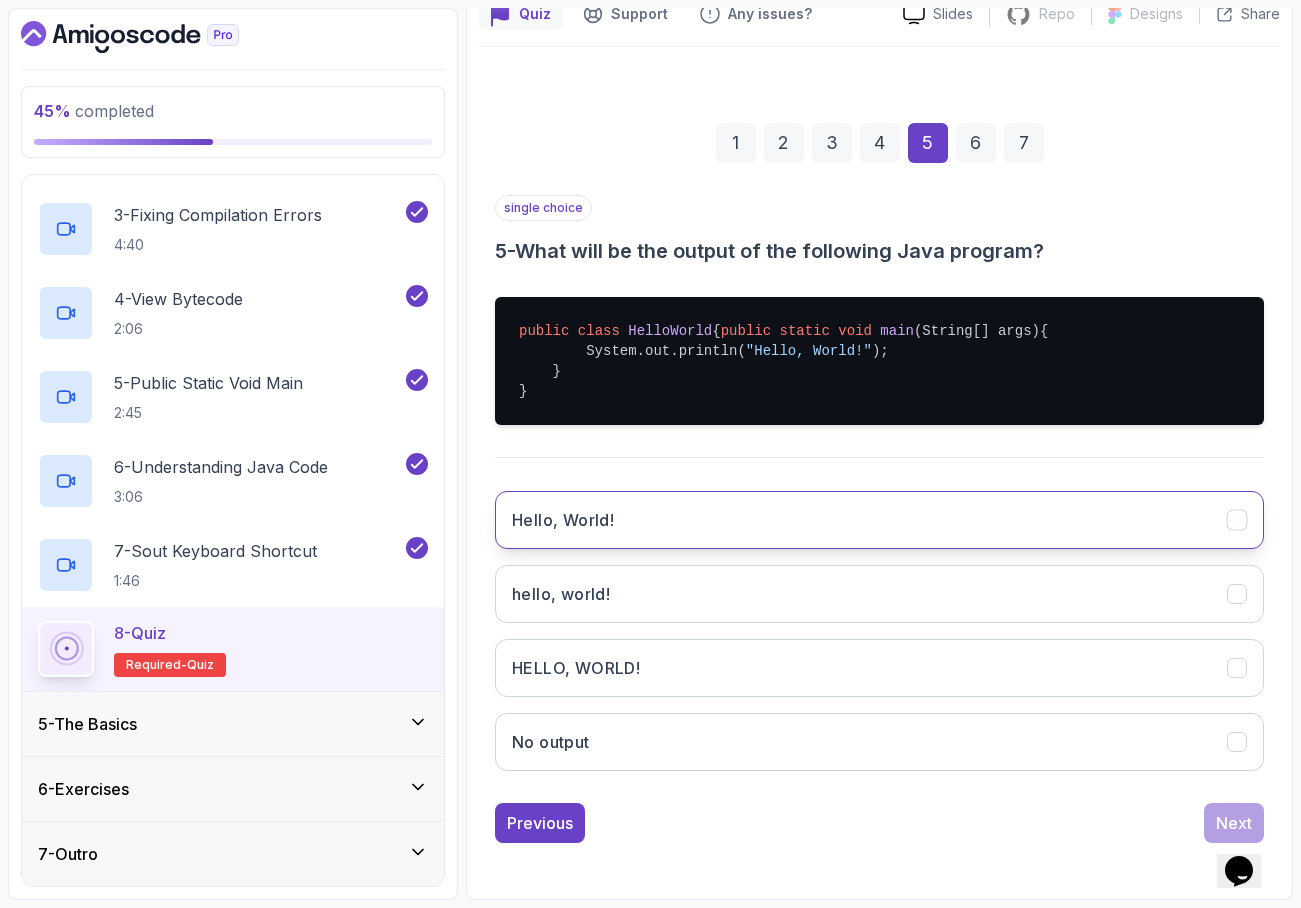 click on "Hello, World!" at bounding box center [879, 520] 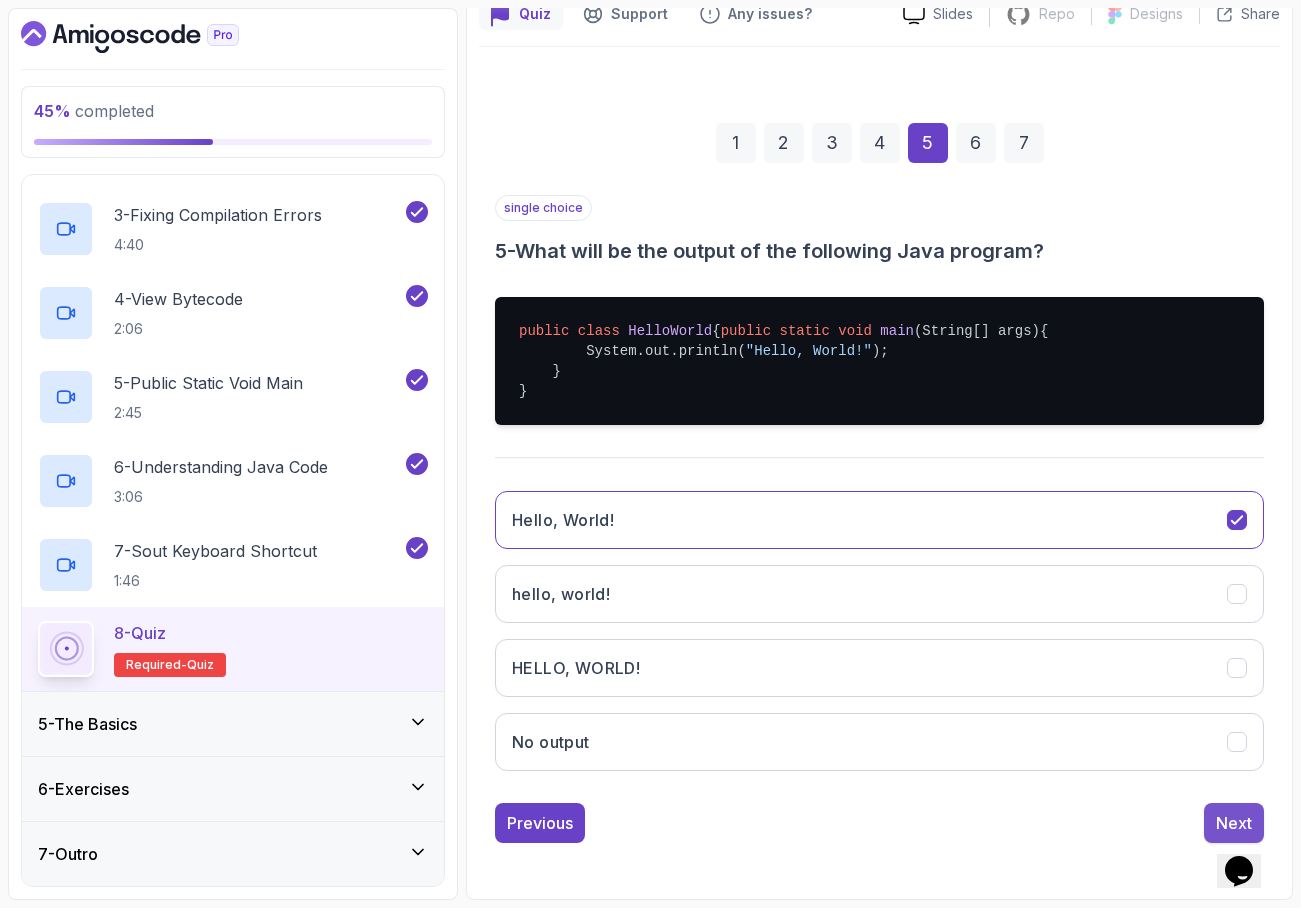 click on "Next" at bounding box center [1234, 823] 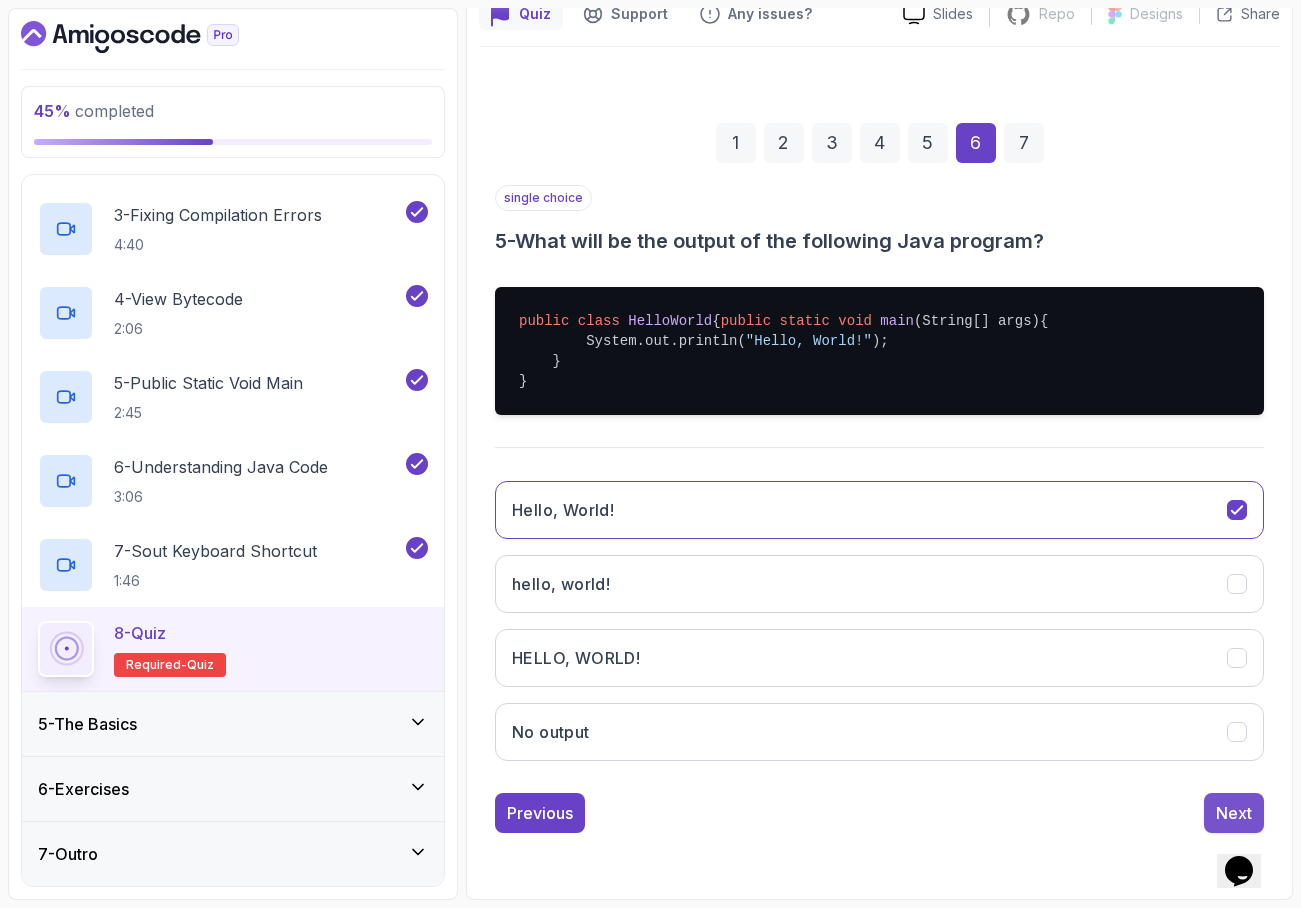 scroll, scrollTop: 17, scrollLeft: 0, axis: vertical 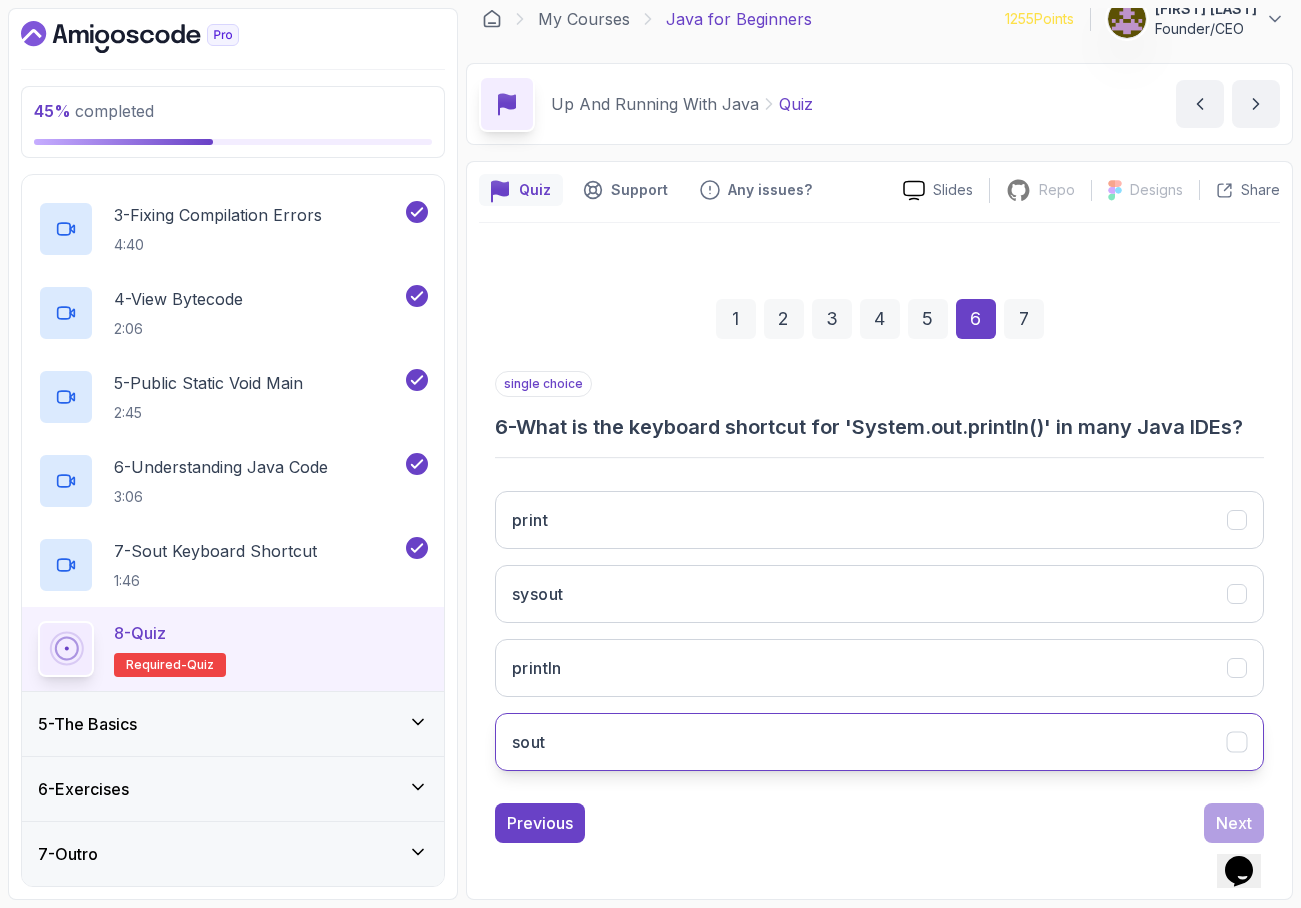 click on "sout" at bounding box center (879, 742) 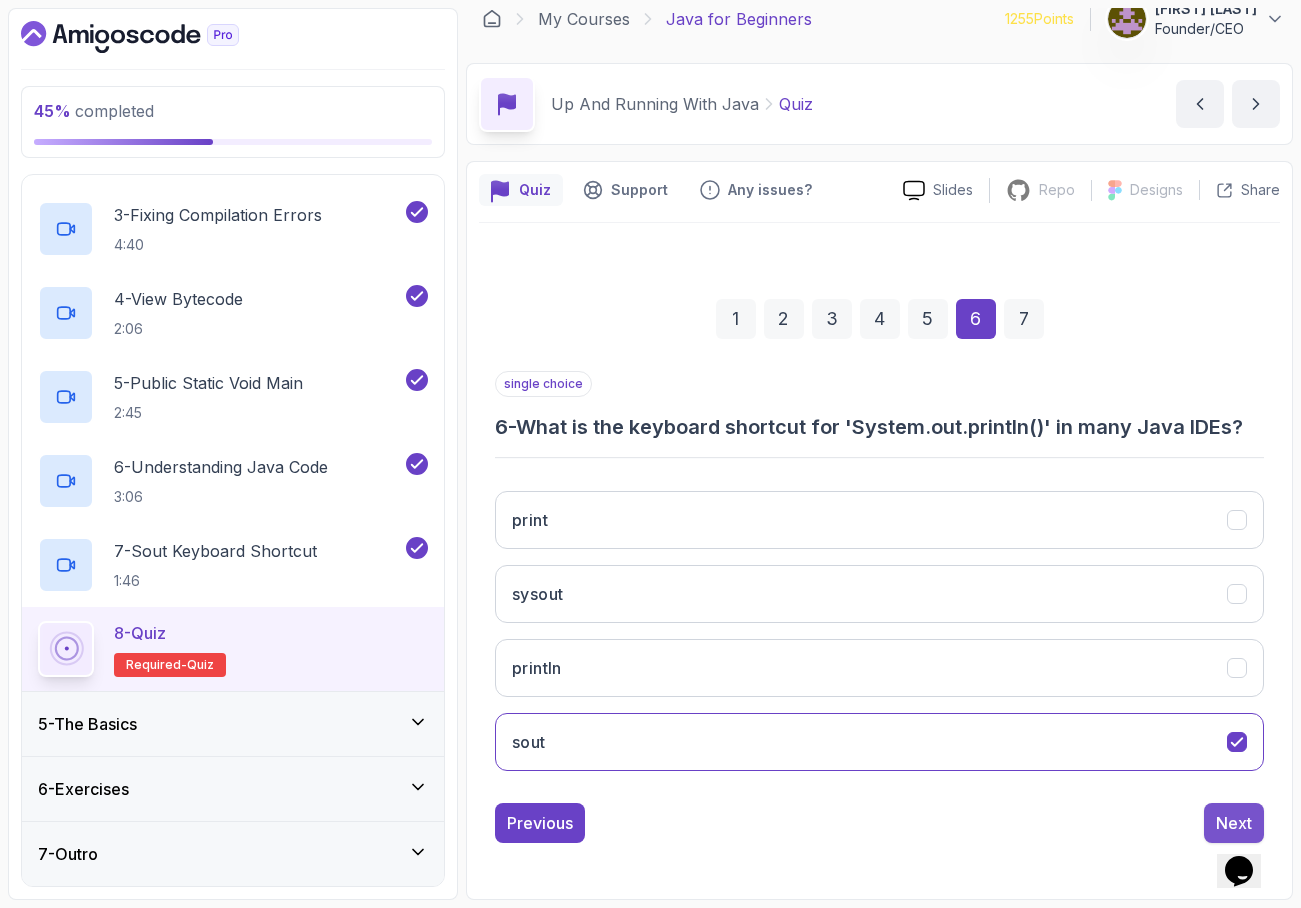 click on "Next" at bounding box center [1234, 823] 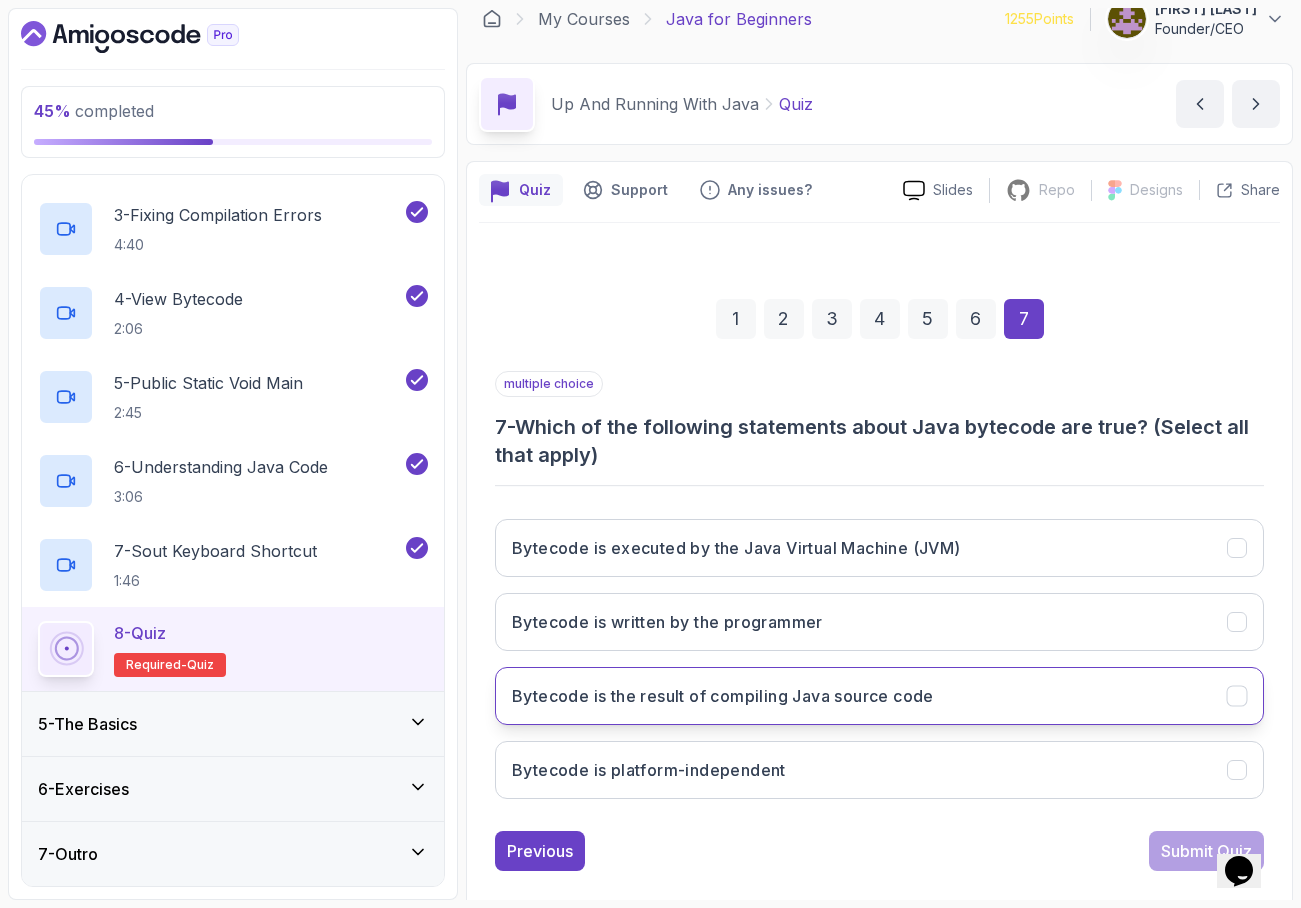 click on "Bytecode is the result of compiling Java source code" at bounding box center (879, 696) 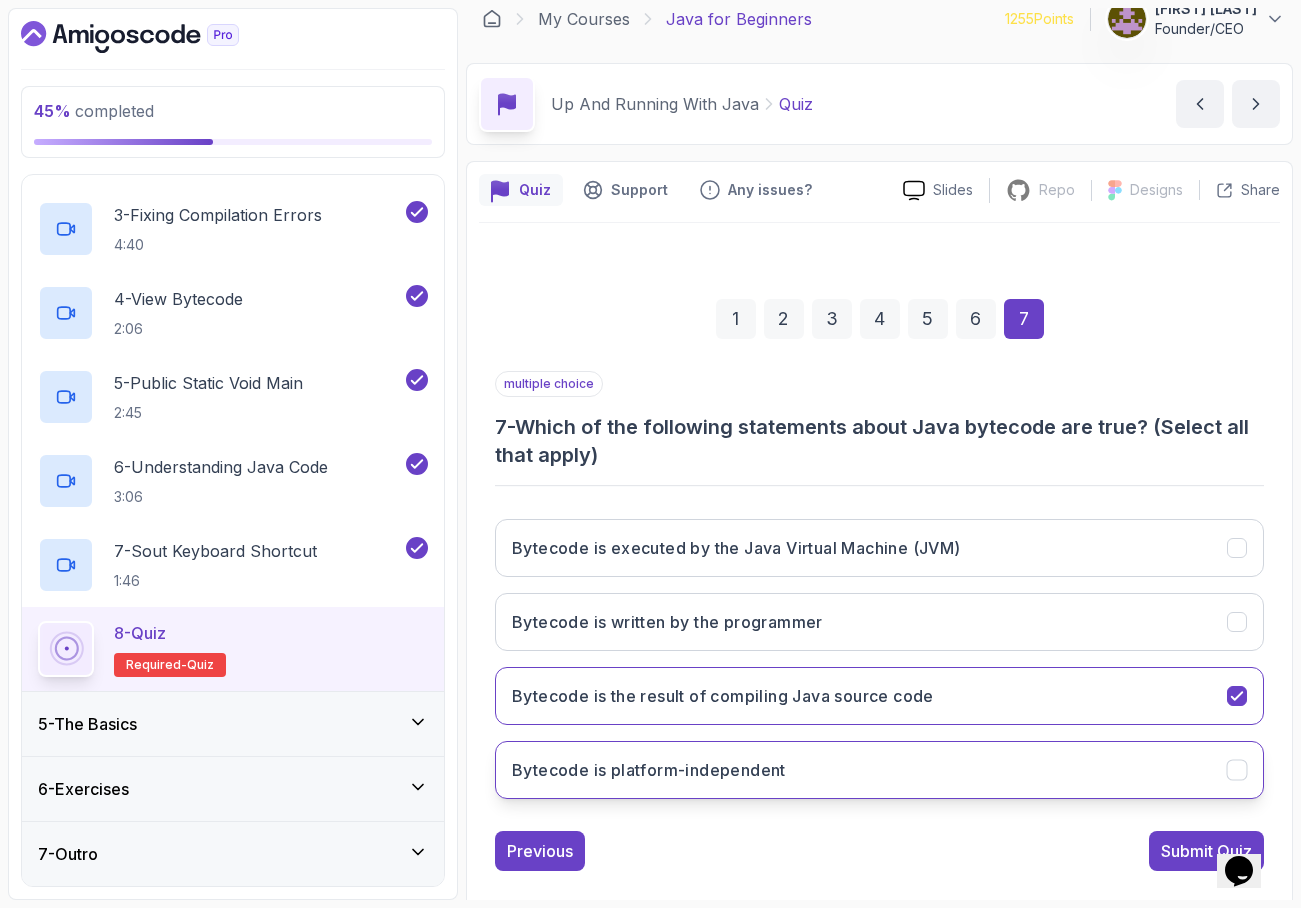 click on "Bytecode is platform-independent" at bounding box center (649, 770) 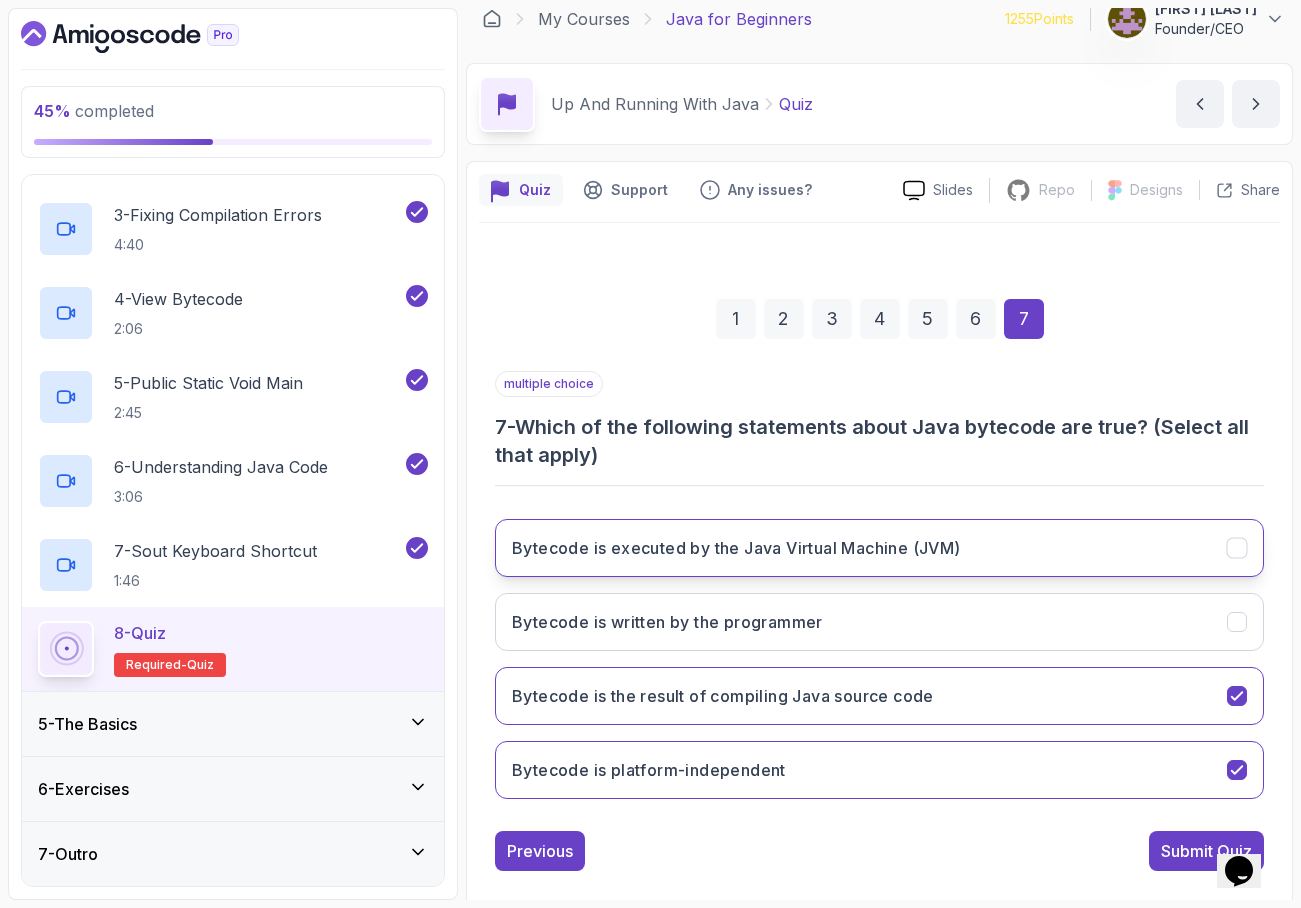 click on "Bytecode is executed by the Java Virtual Machine (JVM)" at bounding box center (879, 548) 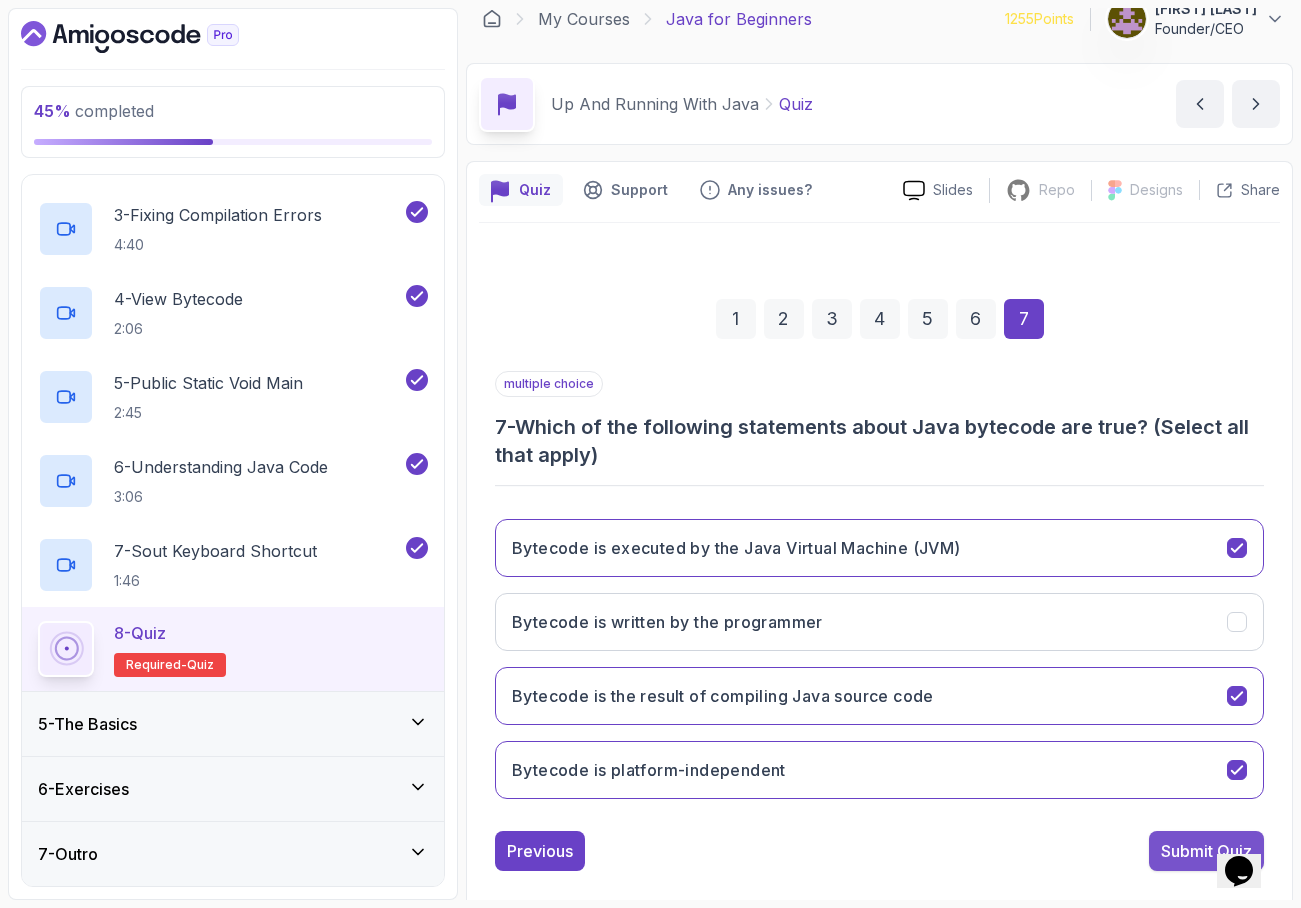 click on "Submit Quiz" at bounding box center (1206, 851) 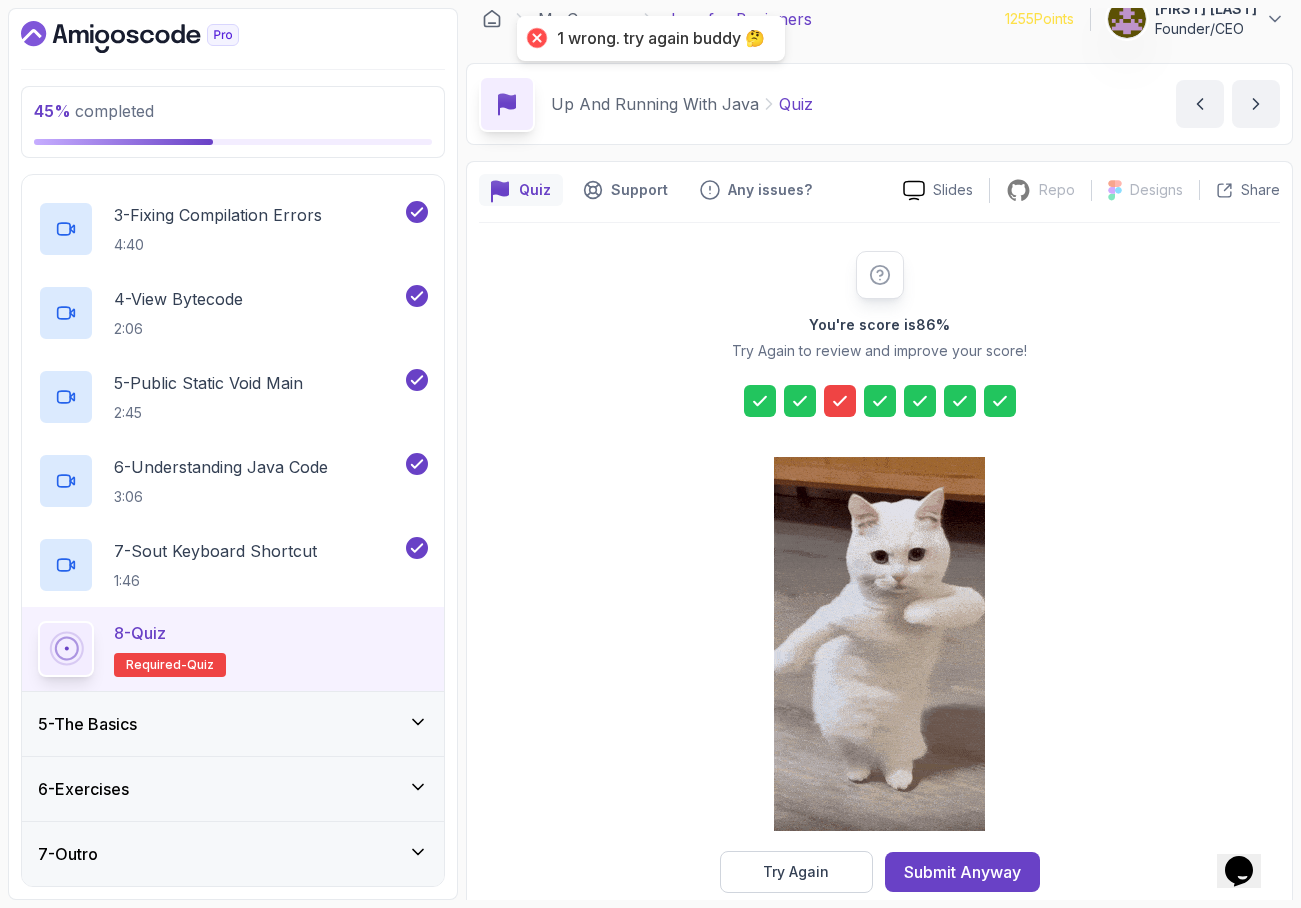 click 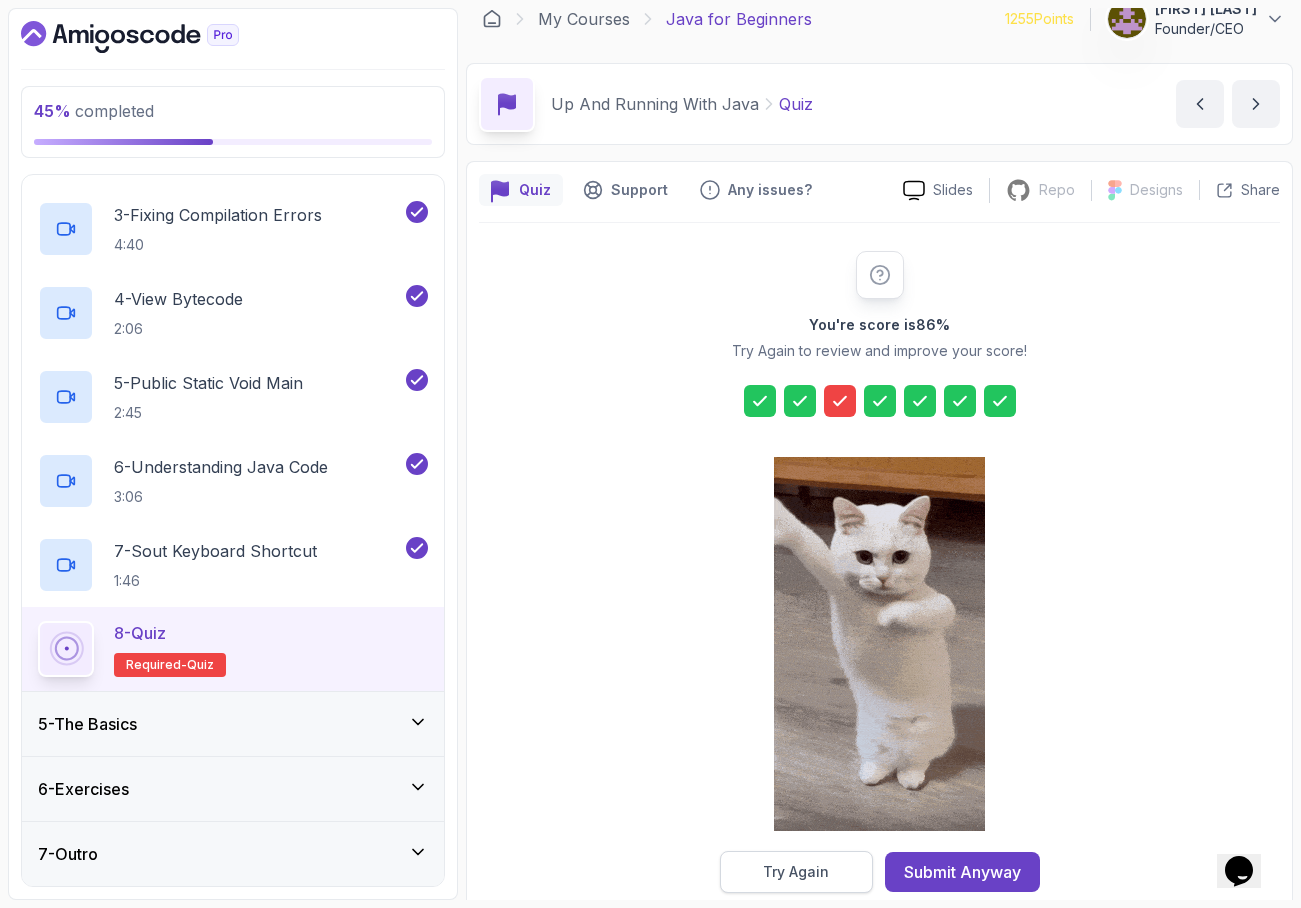 click on "Try Again" at bounding box center [796, 872] 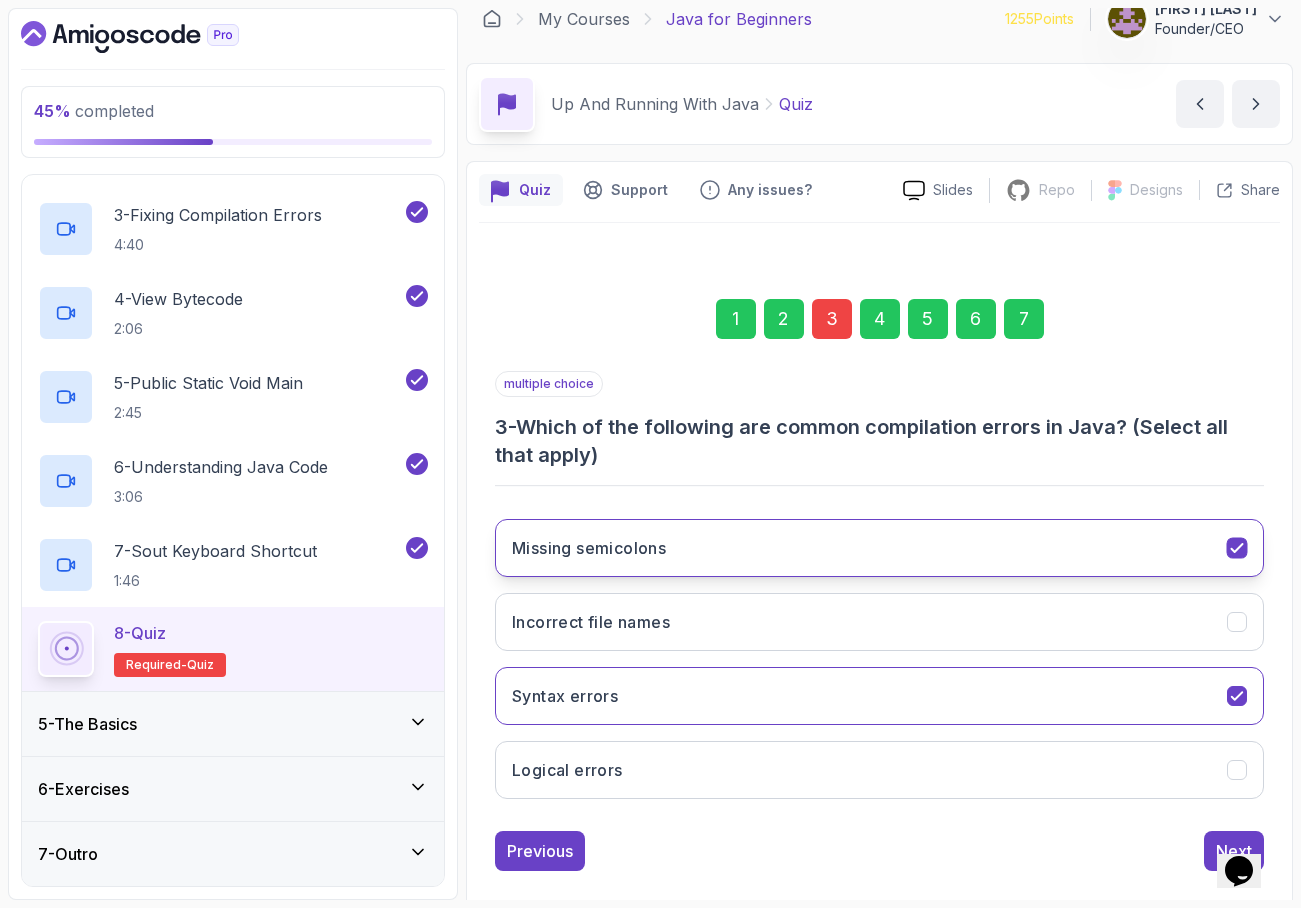 click on "Missing semicolons" at bounding box center [879, 548] 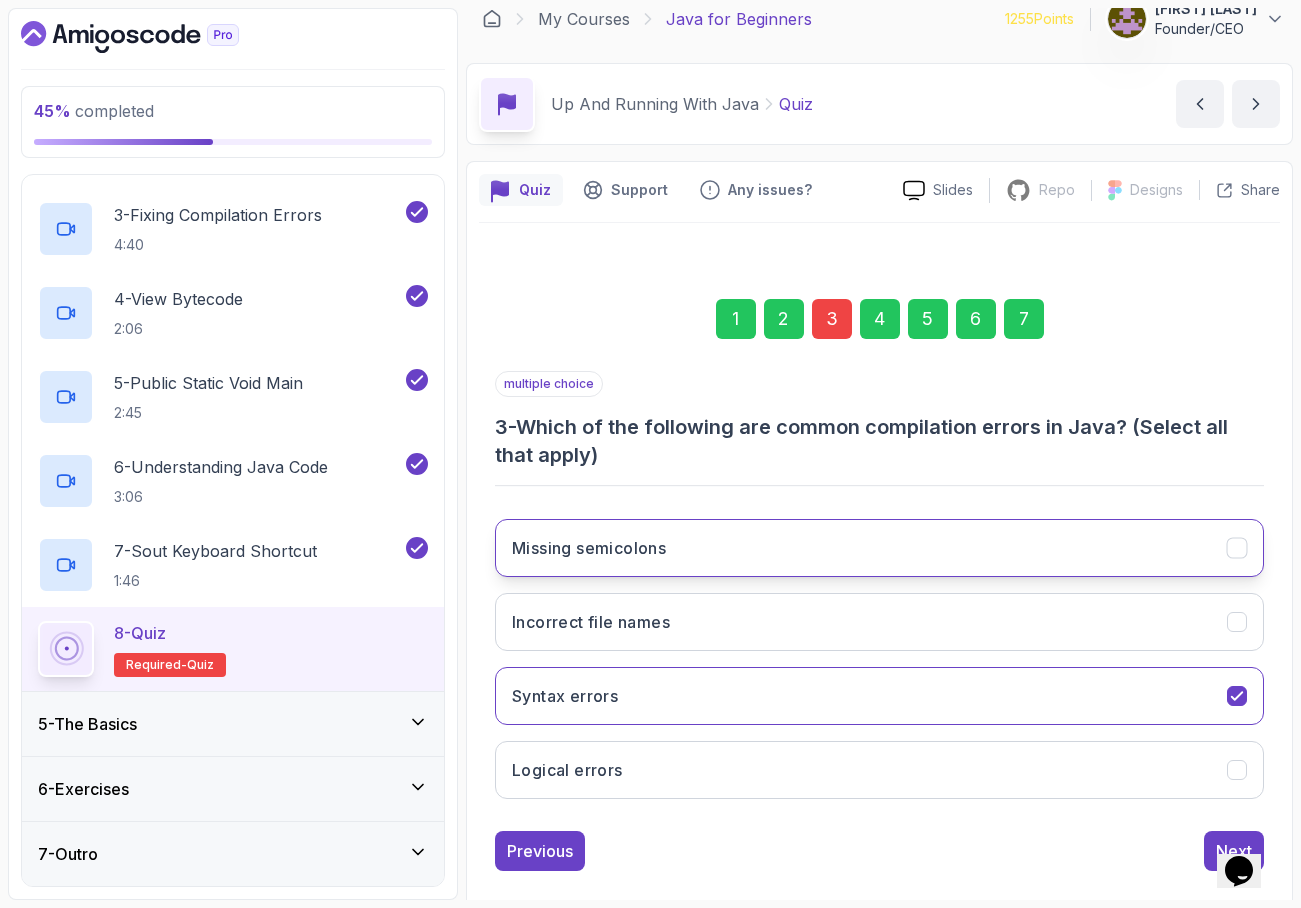 click on "Missing semicolons" at bounding box center (879, 548) 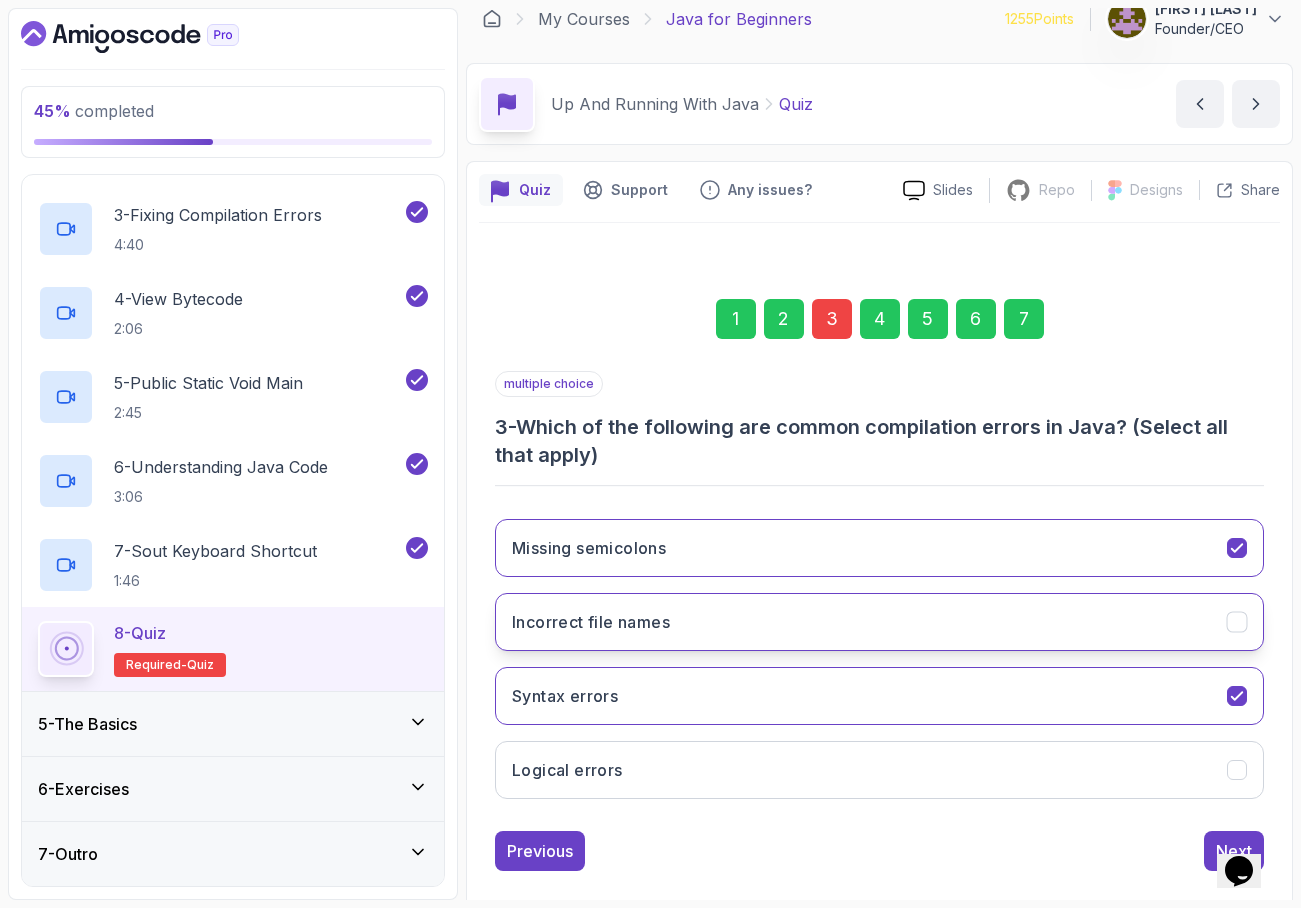 click on "Incorrect file names" at bounding box center (879, 622) 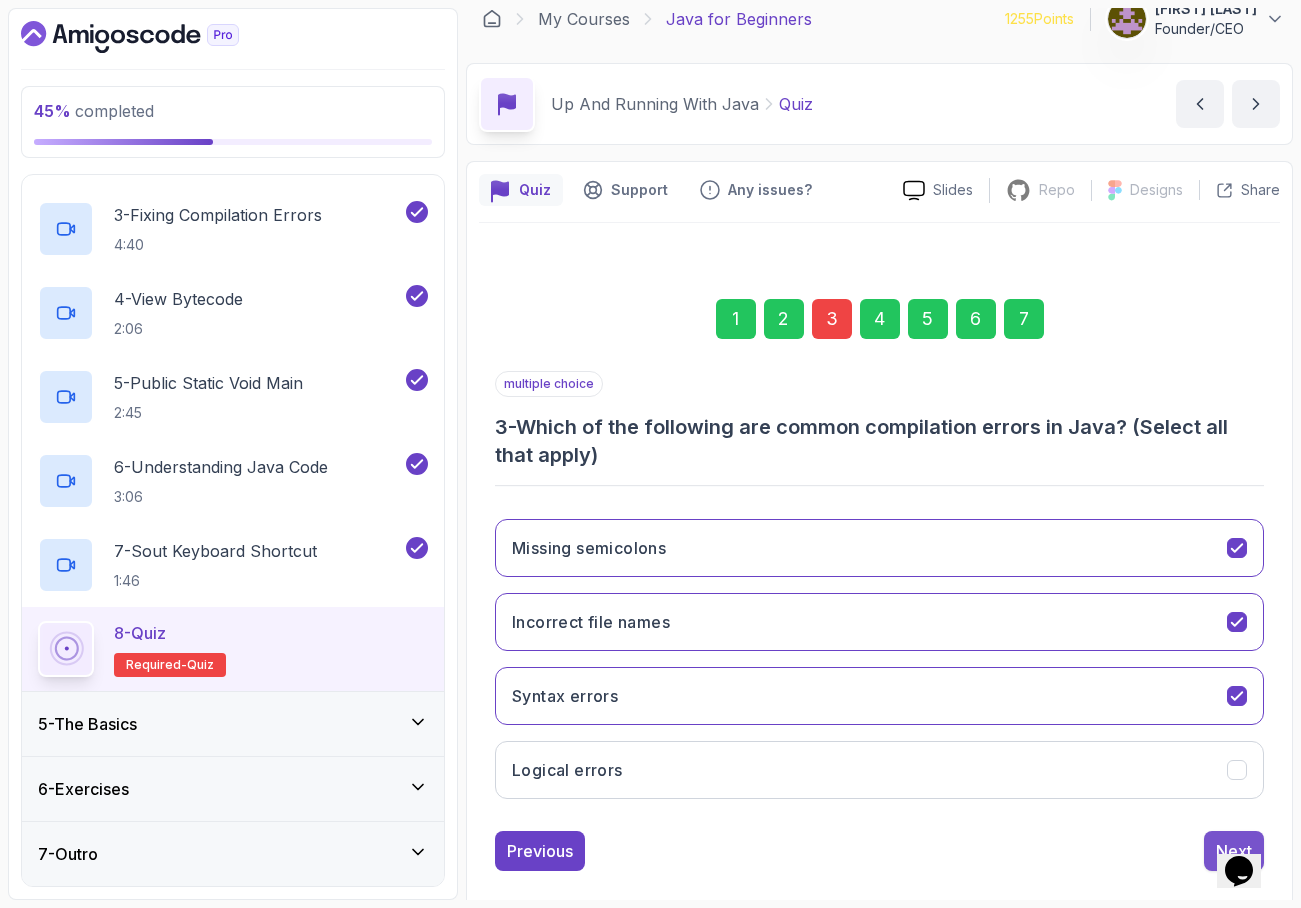 click on "Next" at bounding box center (1234, 851) 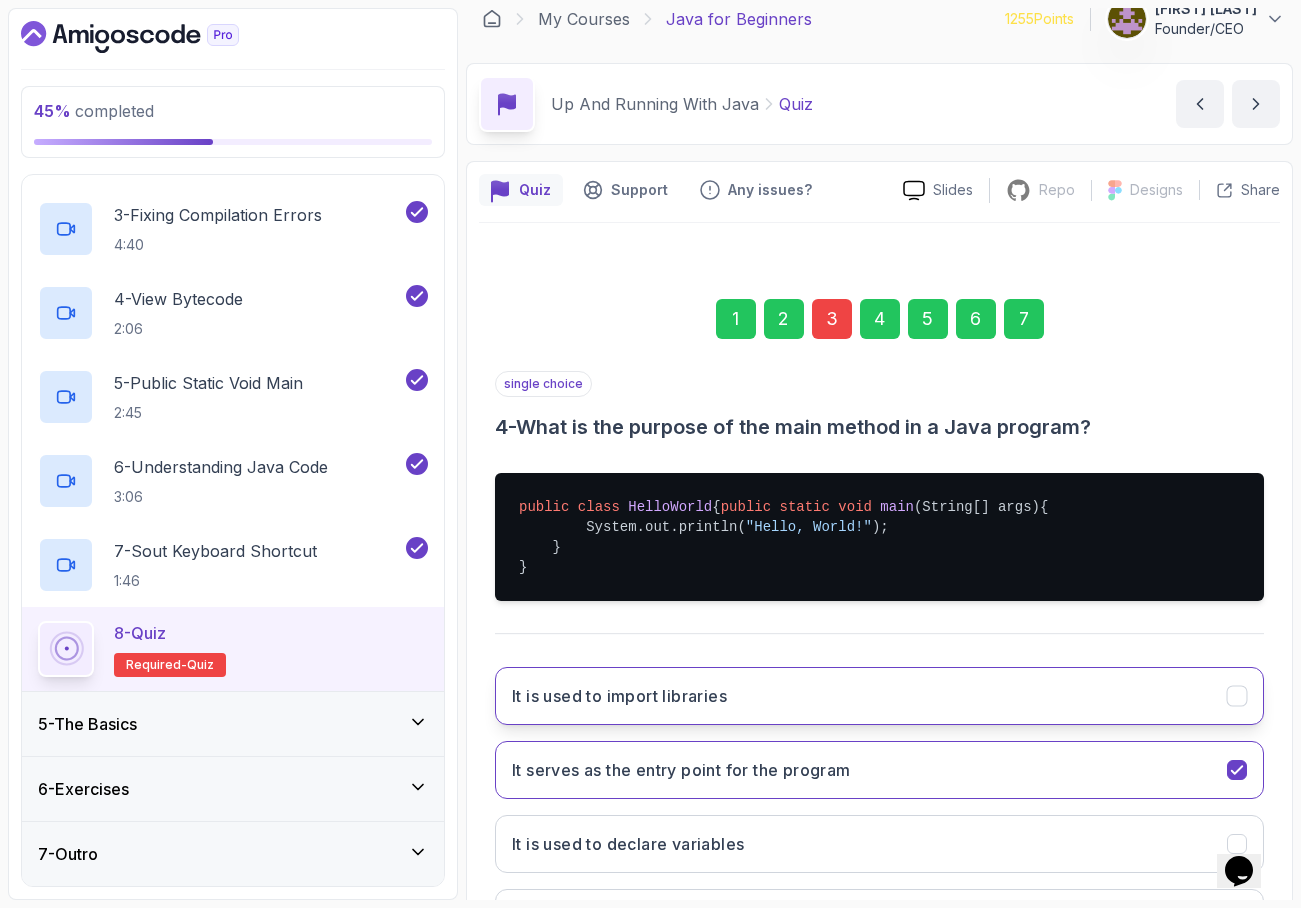 scroll, scrollTop: 213, scrollLeft: 0, axis: vertical 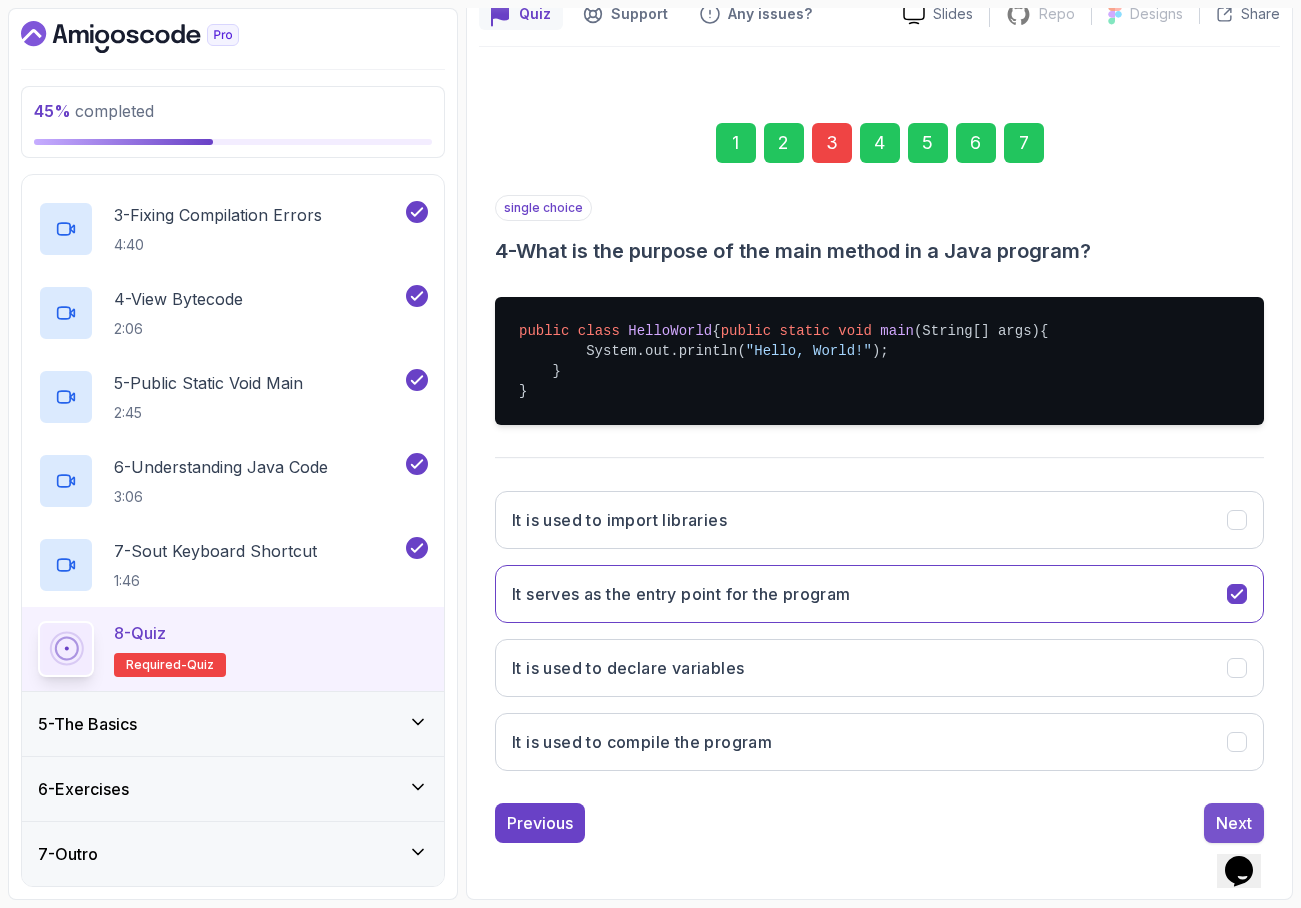 click on "Next" at bounding box center [1234, 823] 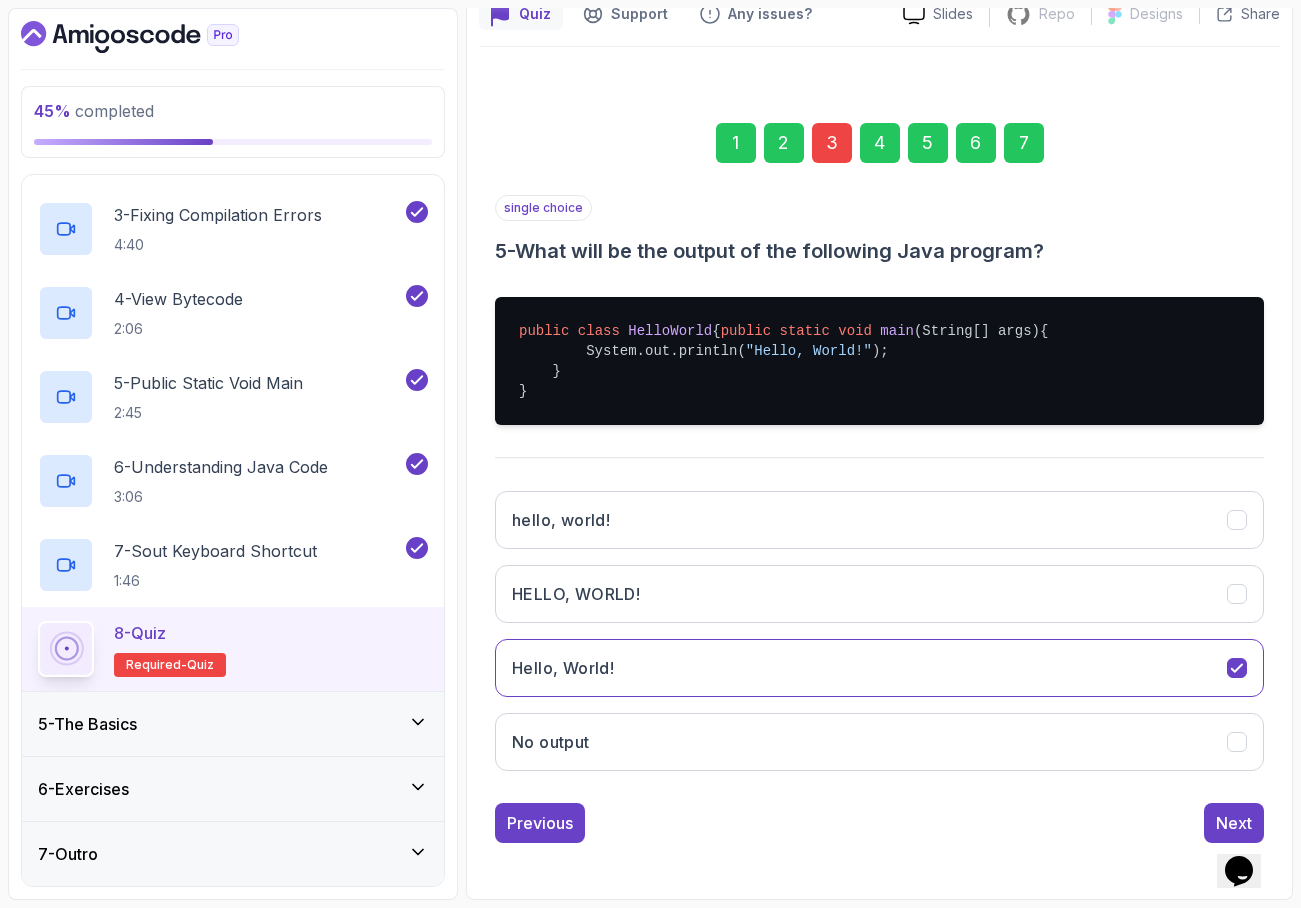 click on "Next" at bounding box center [1234, 823] 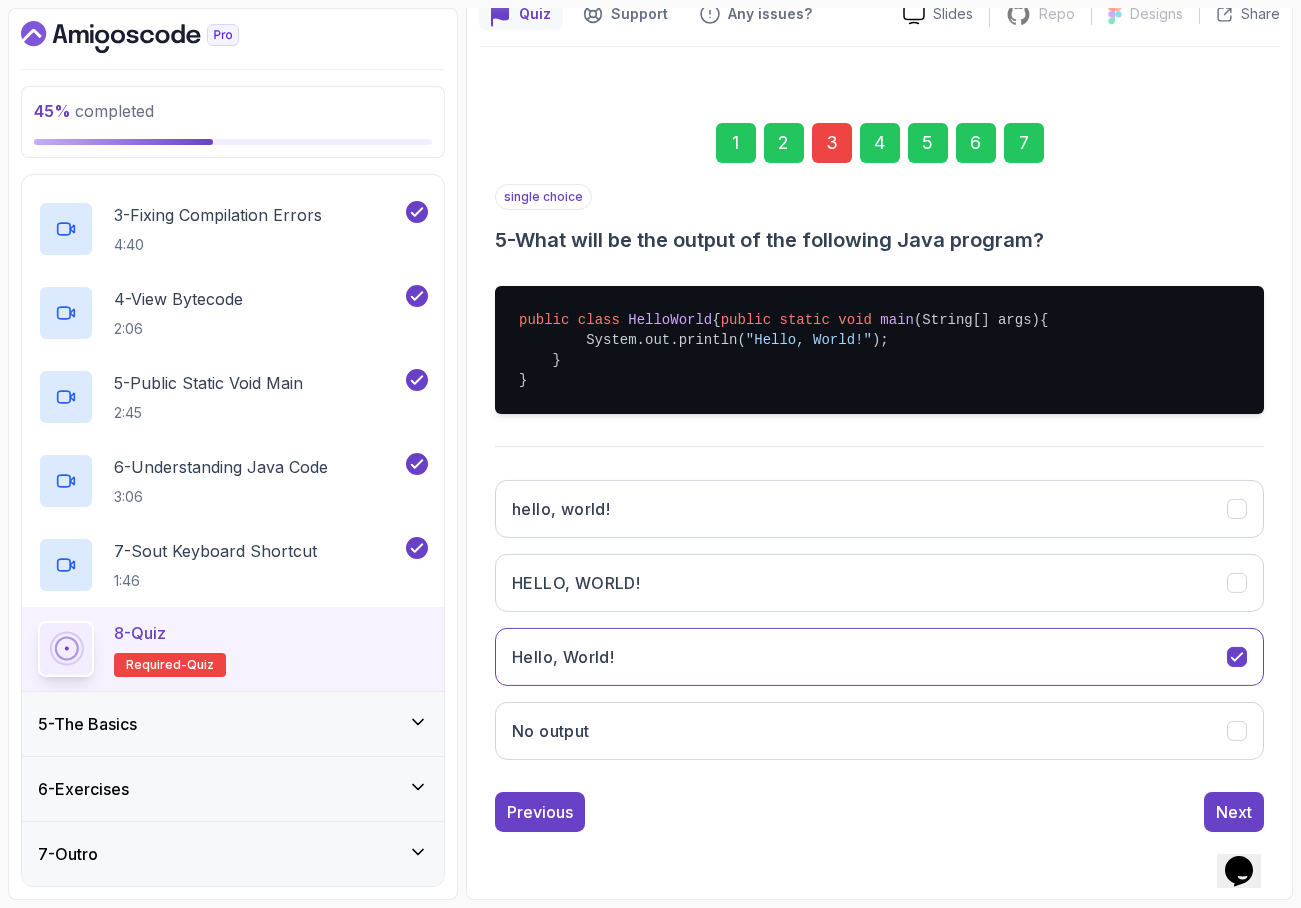 scroll, scrollTop: 17, scrollLeft: 0, axis: vertical 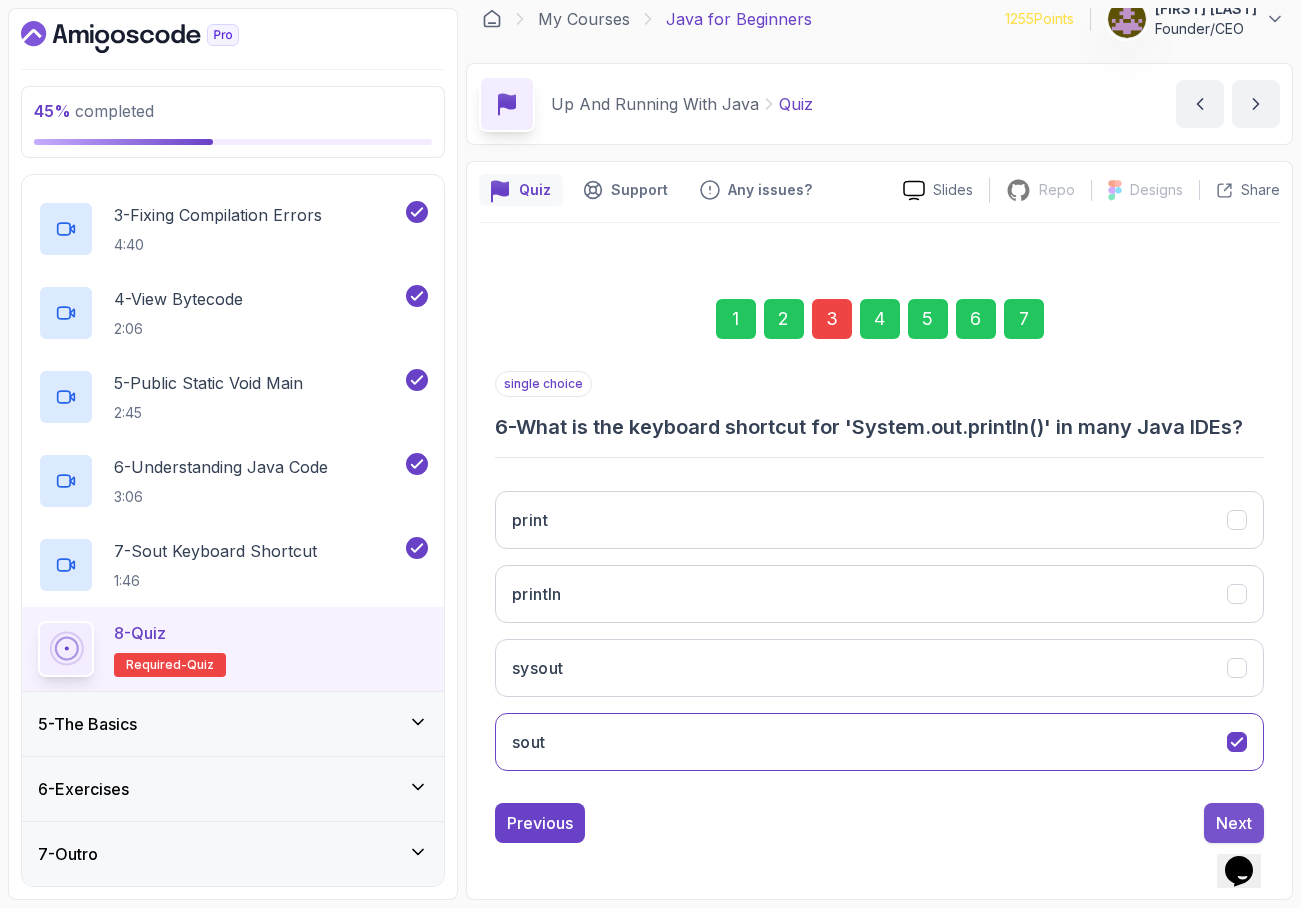 click on "Next" at bounding box center [1234, 823] 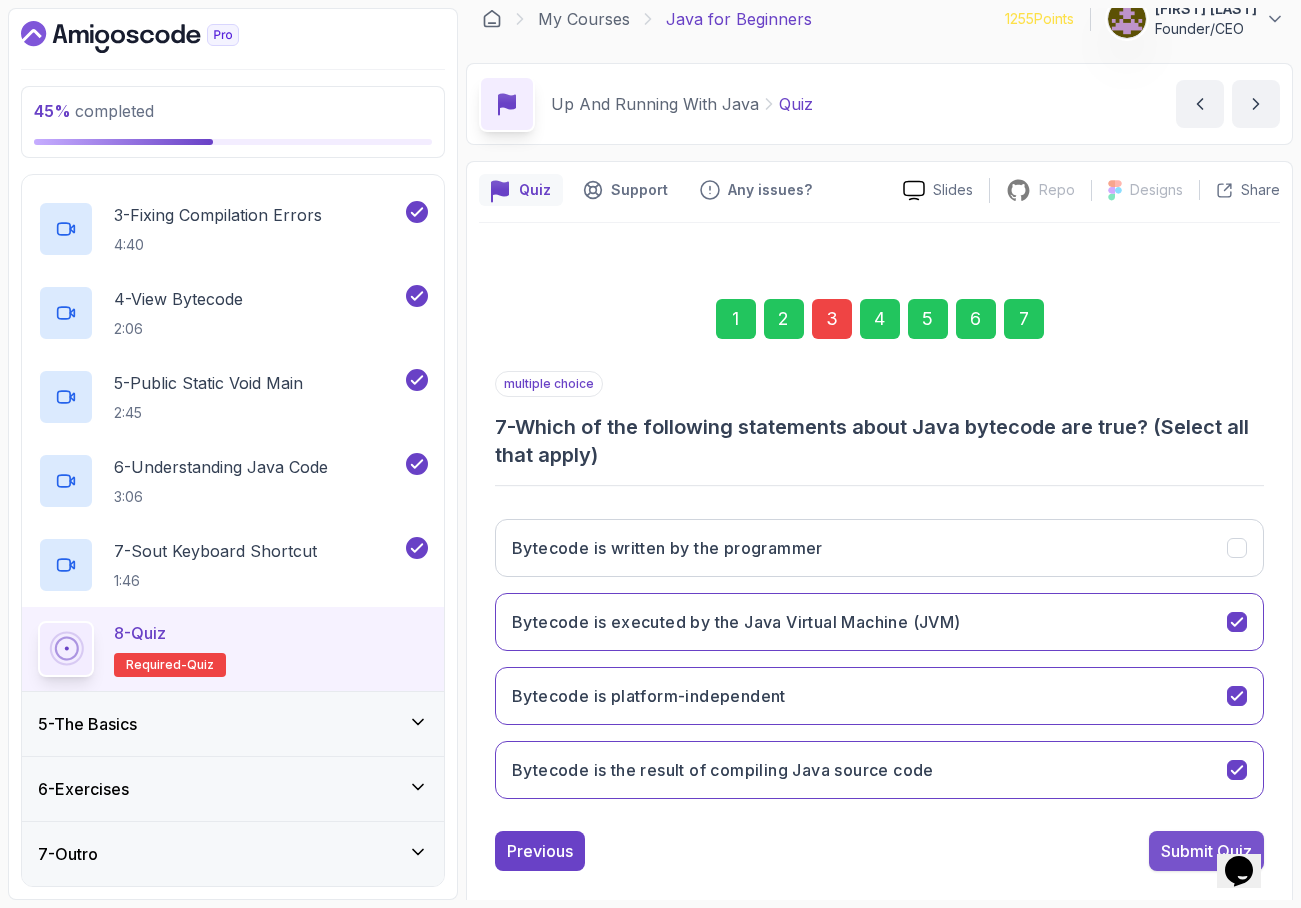 click on "Submit Quiz" at bounding box center (1206, 851) 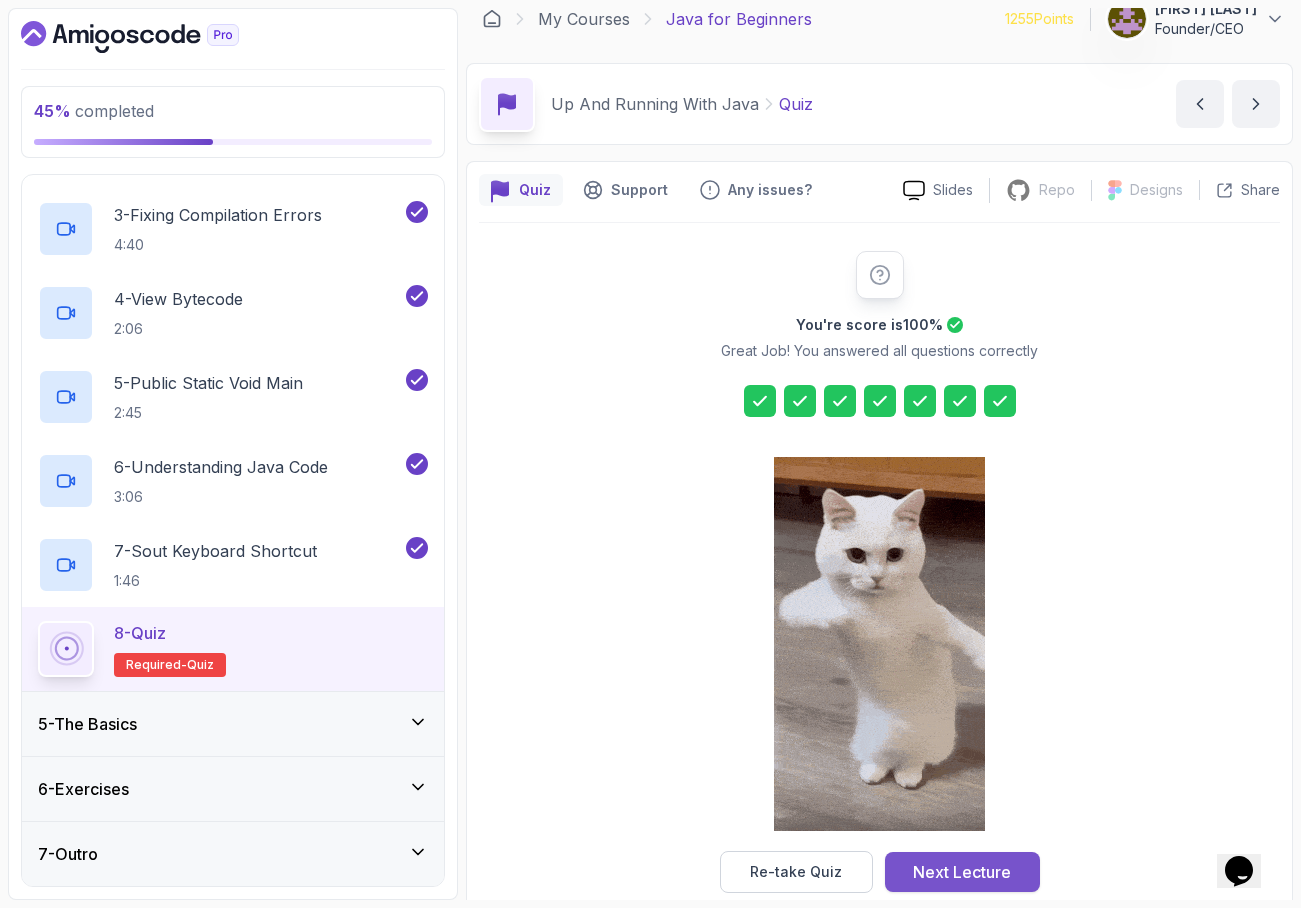 click on "Next Lecture" at bounding box center (962, 872) 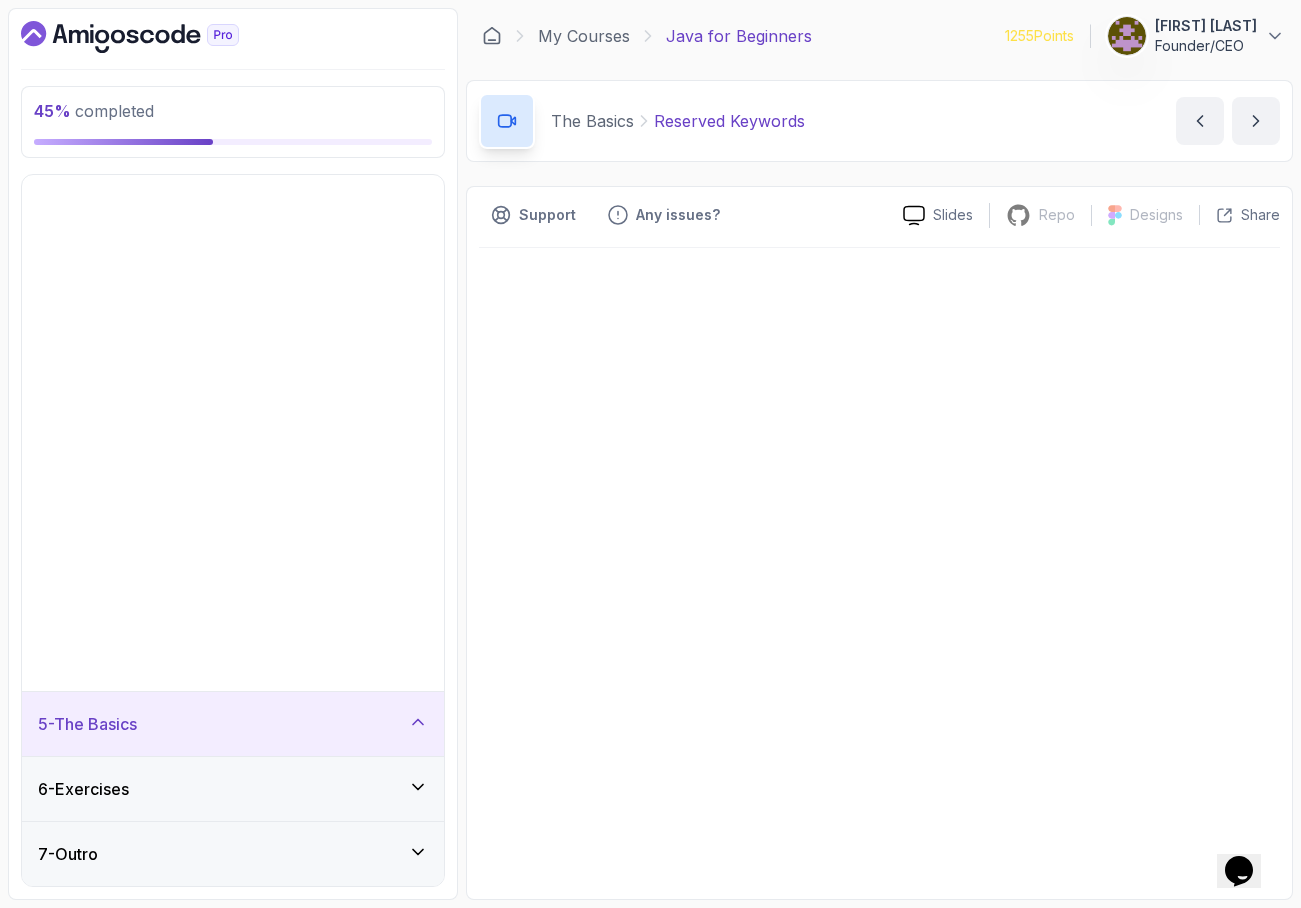scroll, scrollTop: 0, scrollLeft: 0, axis: both 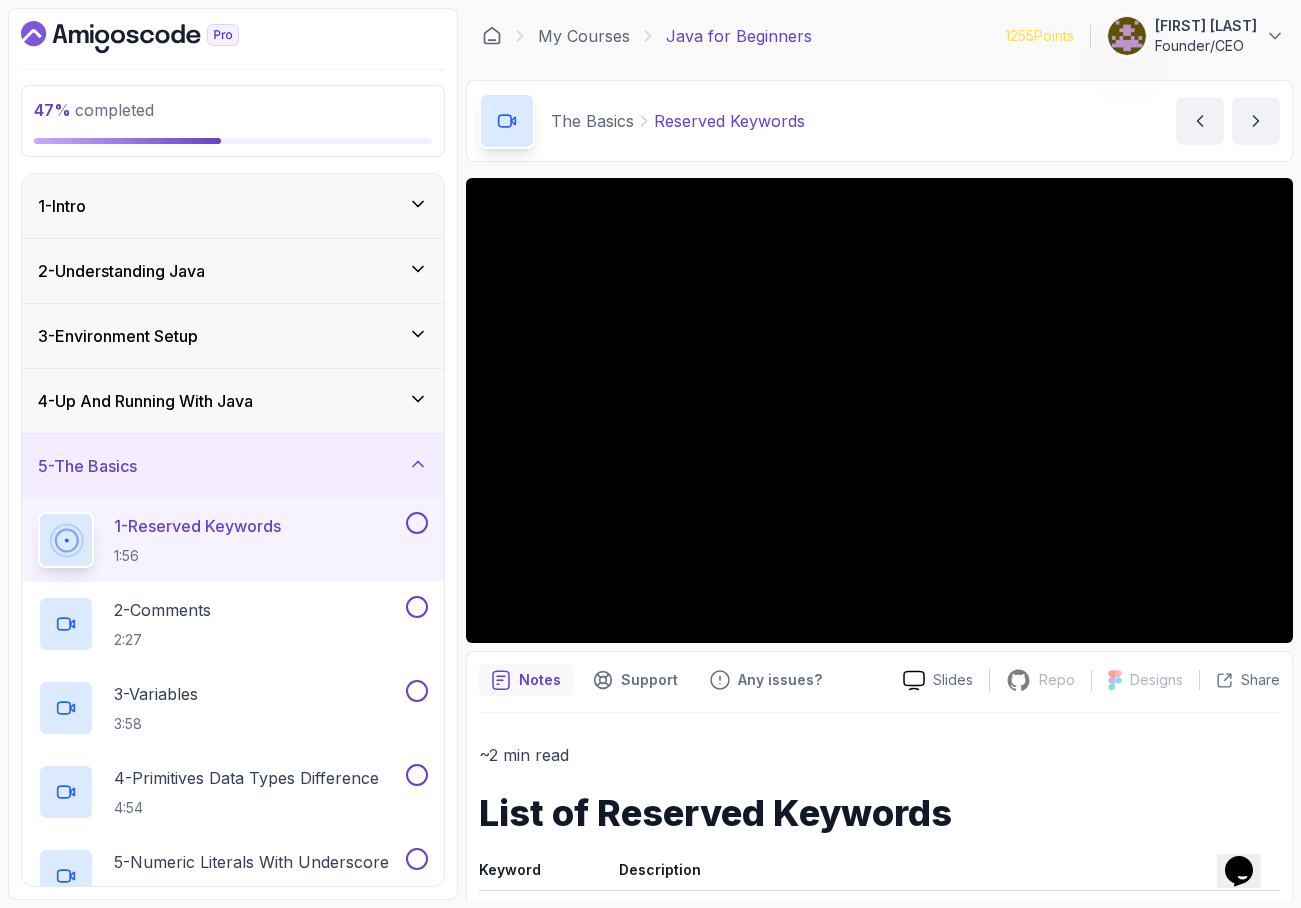 click on "Founder/CEO" at bounding box center [1206, 46] 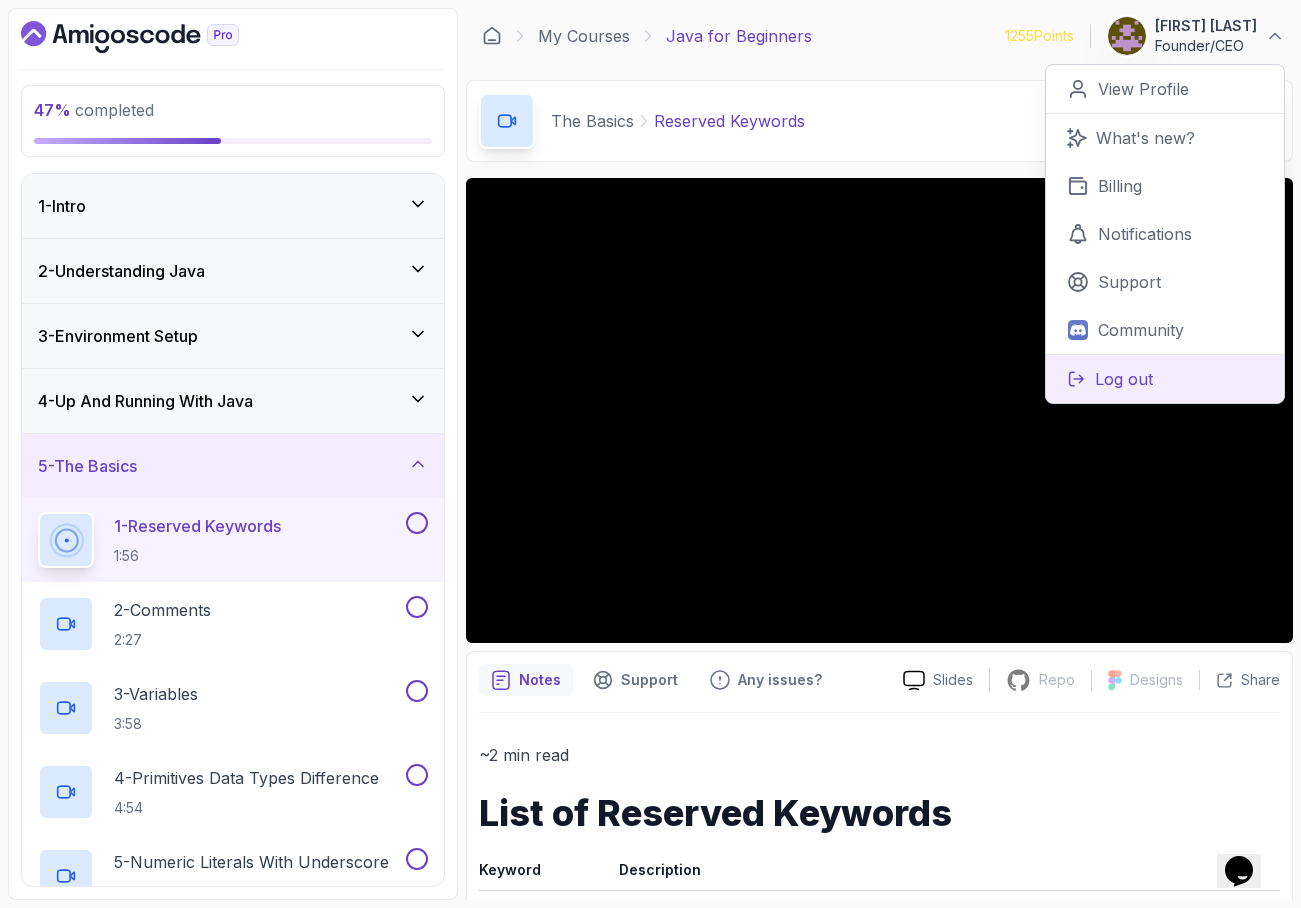 click on "Log out" at bounding box center [1124, 379] 